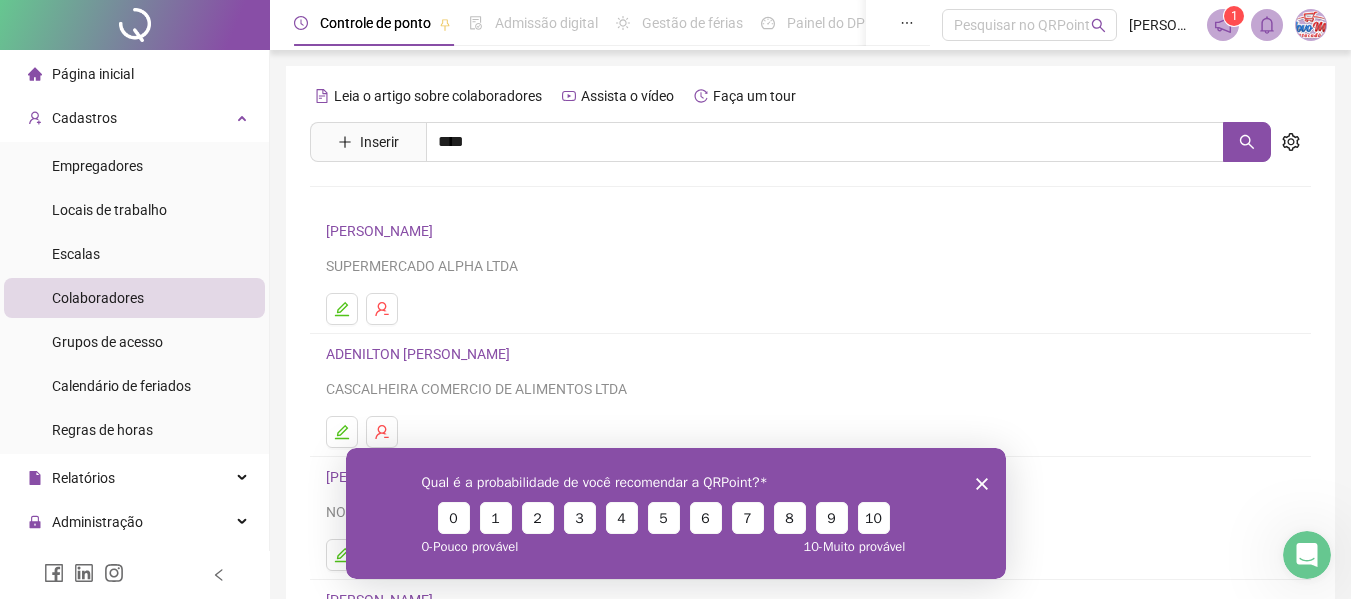 scroll, scrollTop: 0, scrollLeft: 0, axis: both 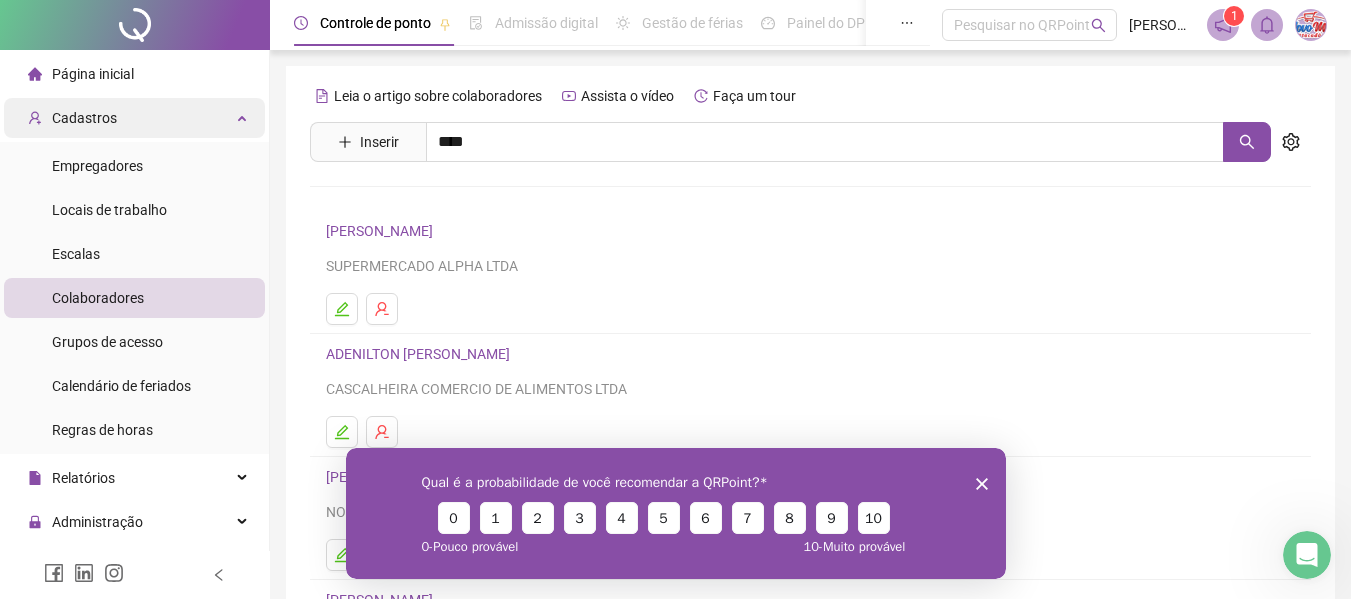 click on "Cadastros" at bounding box center [84, 118] 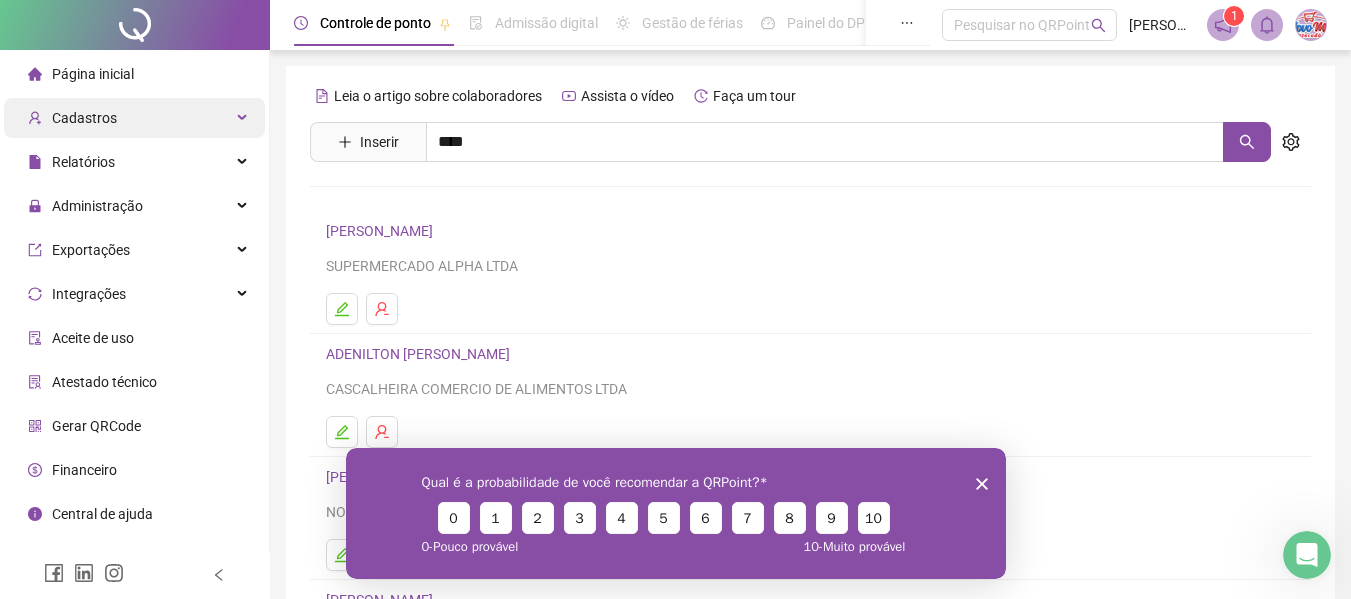 click on "Cadastros" at bounding box center [84, 118] 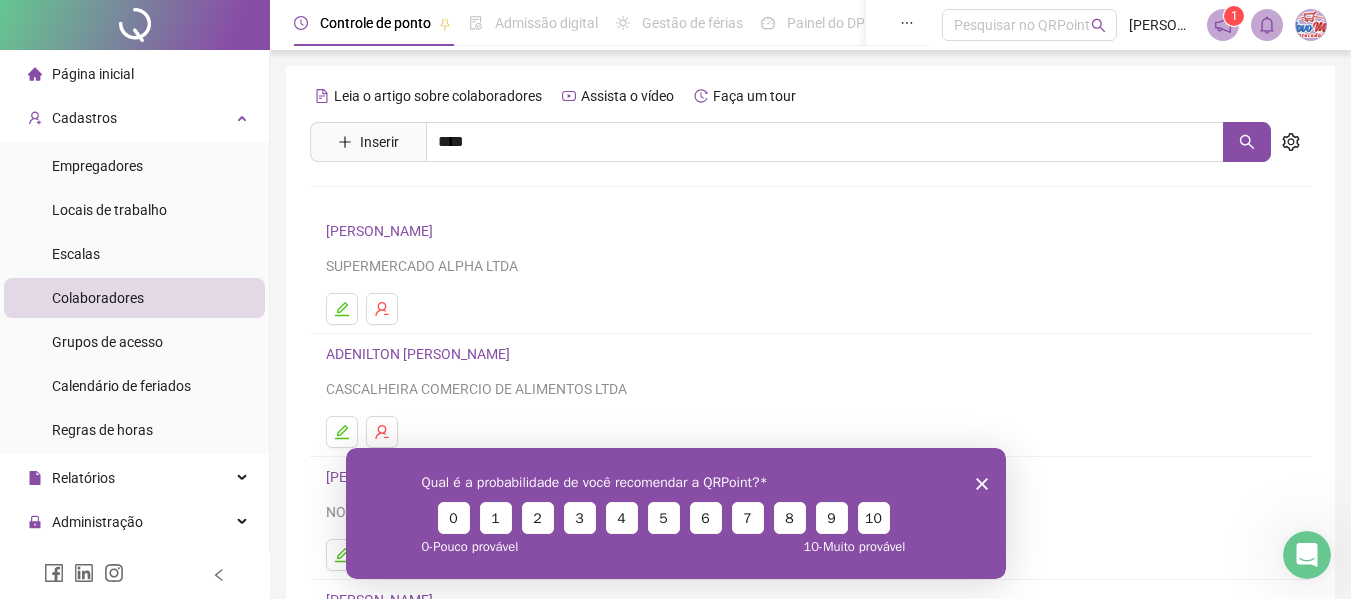 click on "Colaboradores" at bounding box center [98, 298] 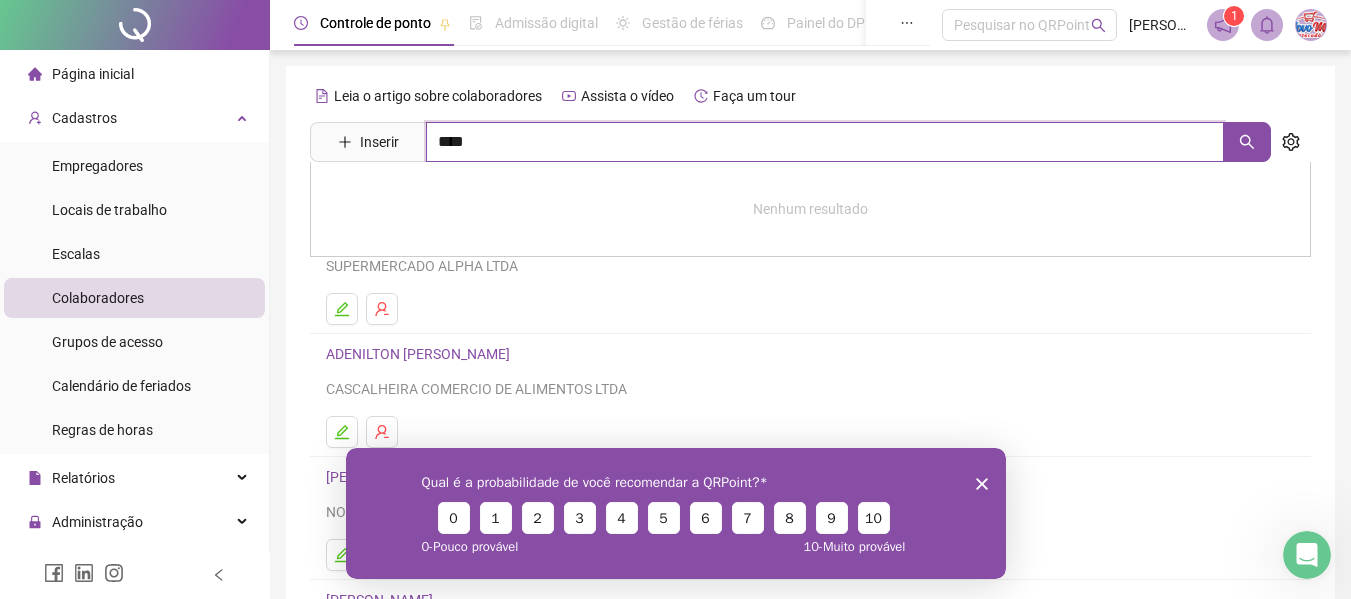 click on "****" at bounding box center [825, 142] 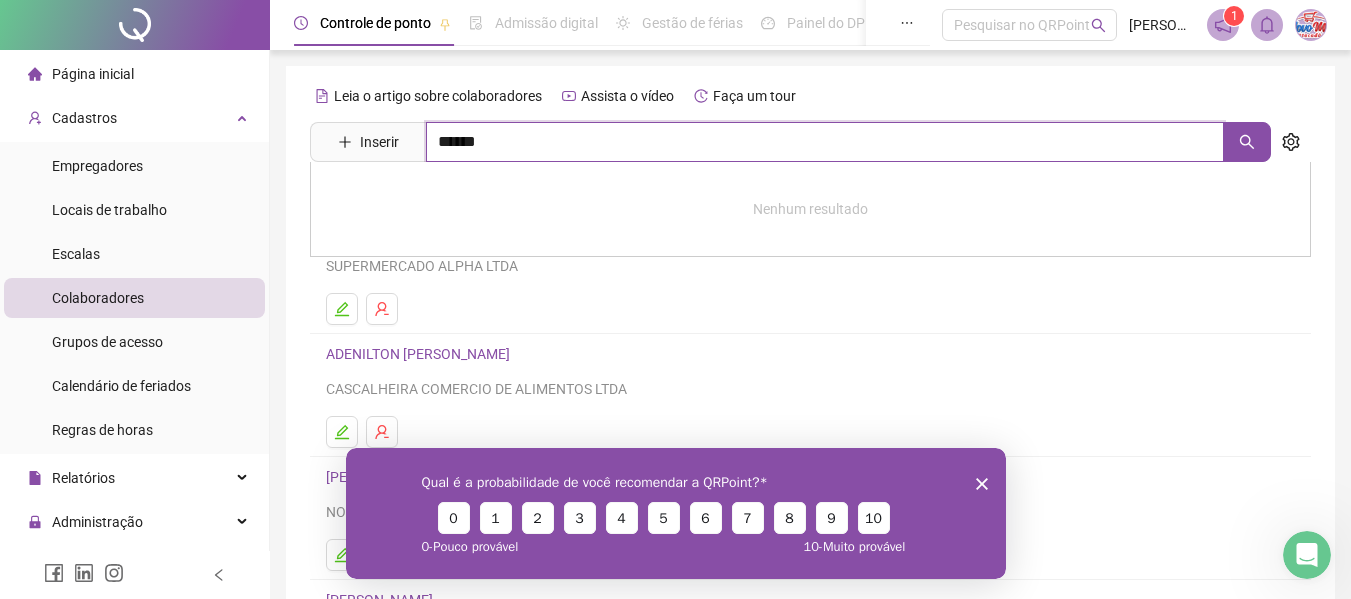type on "******" 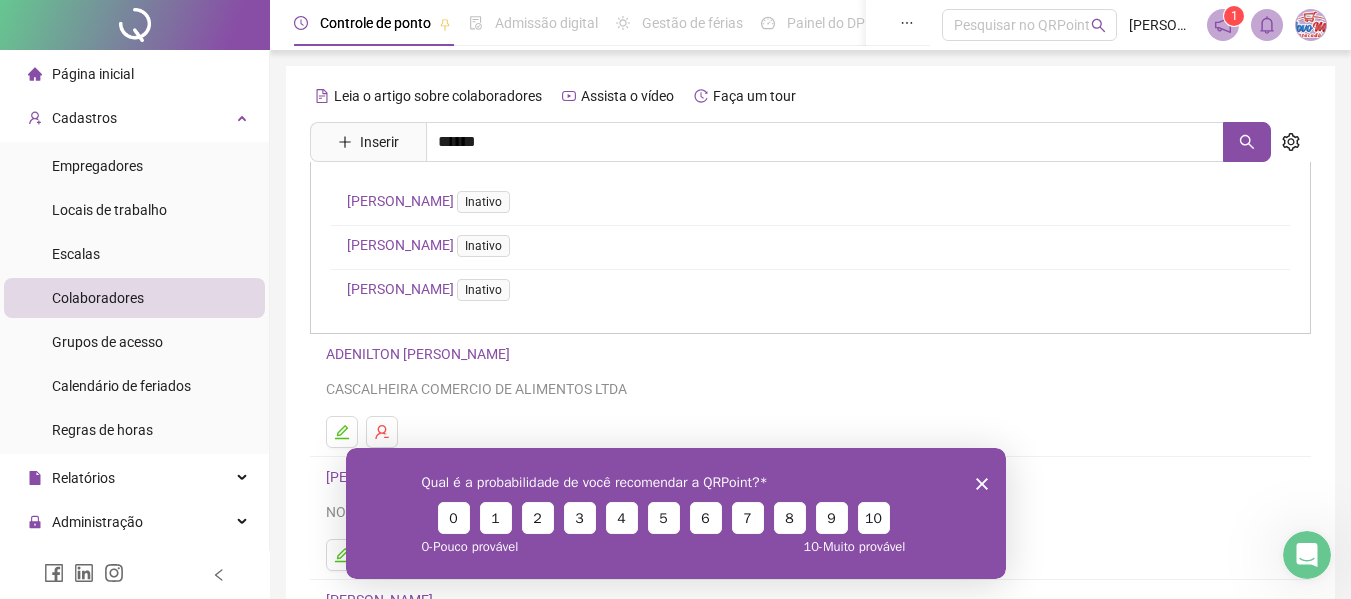 click on "[PERSON_NAME]   Inativo" at bounding box center (432, 201) 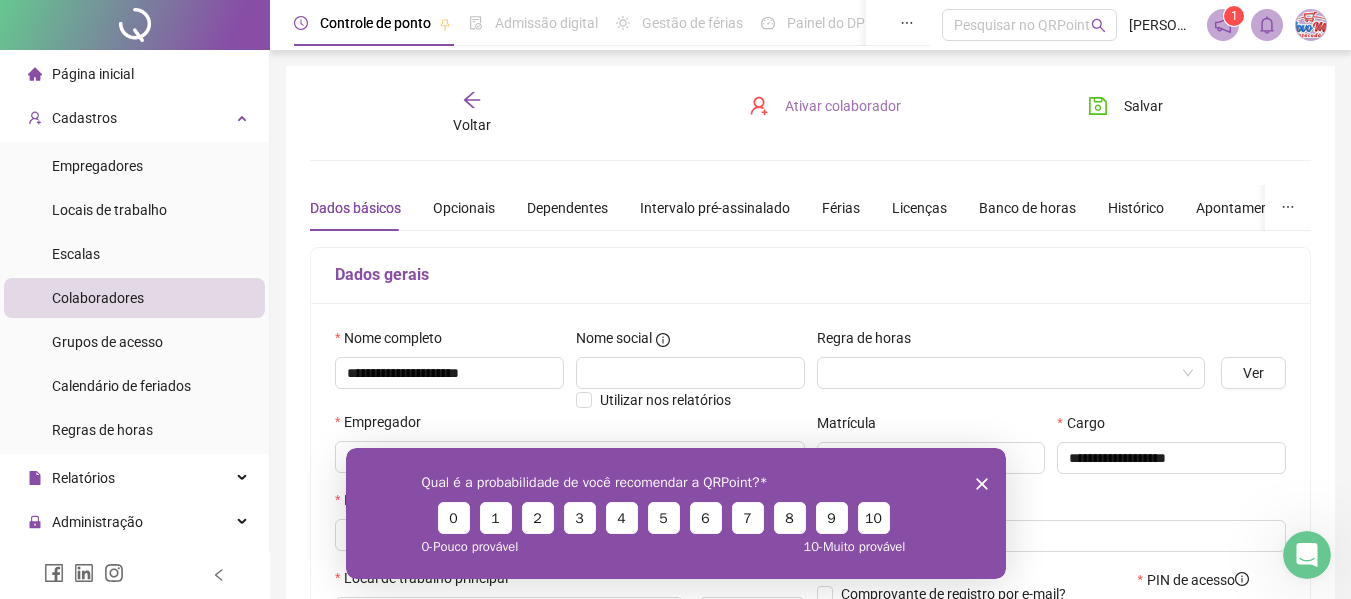 click on "Ativar colaborador" at bounding box center [825, 106] 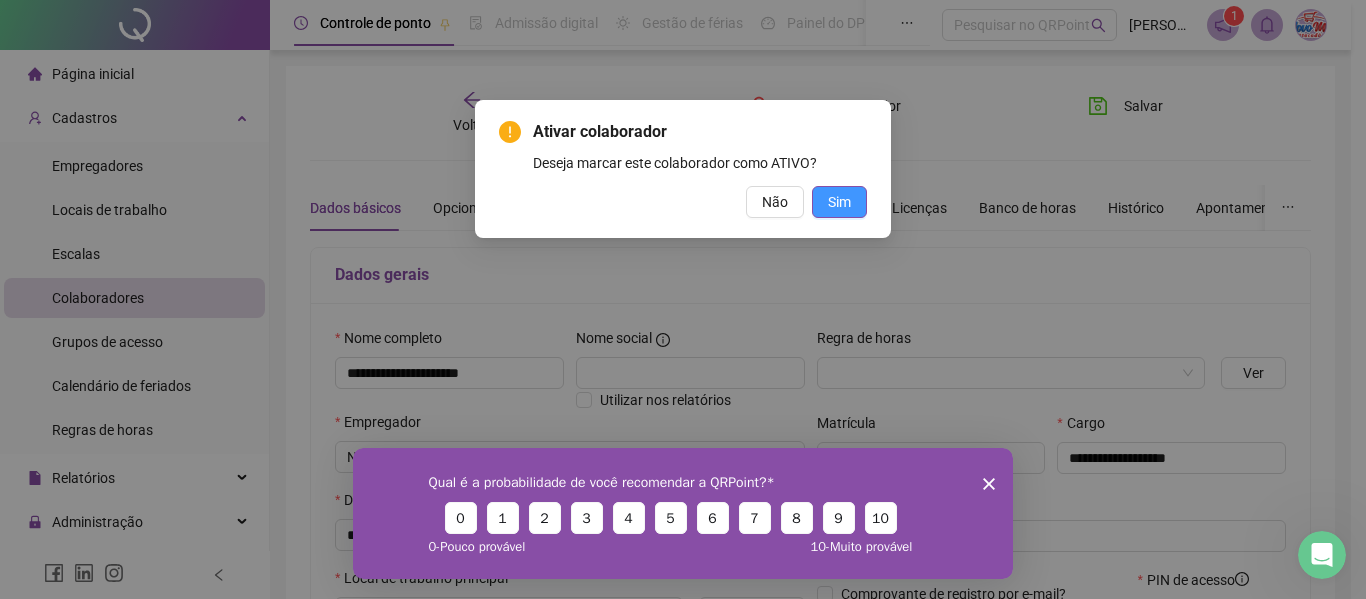 click on "Sim" at bounding box center (839, 202) 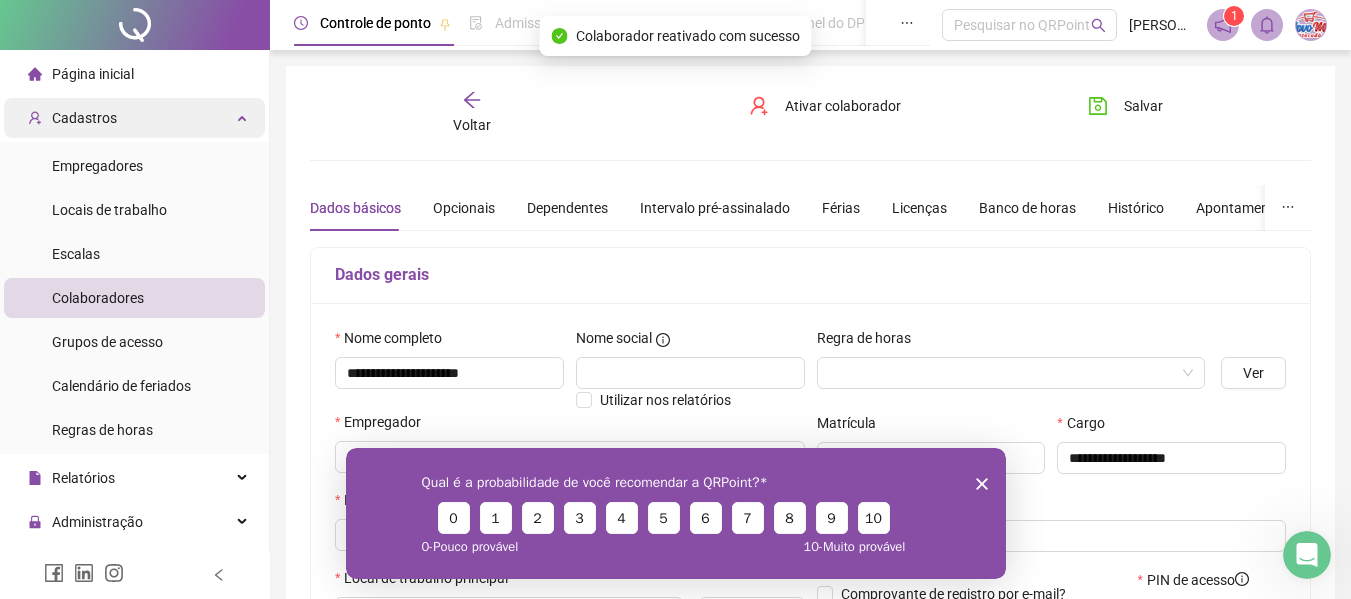 click on "Cadastros" at bounding box center [134, 118] 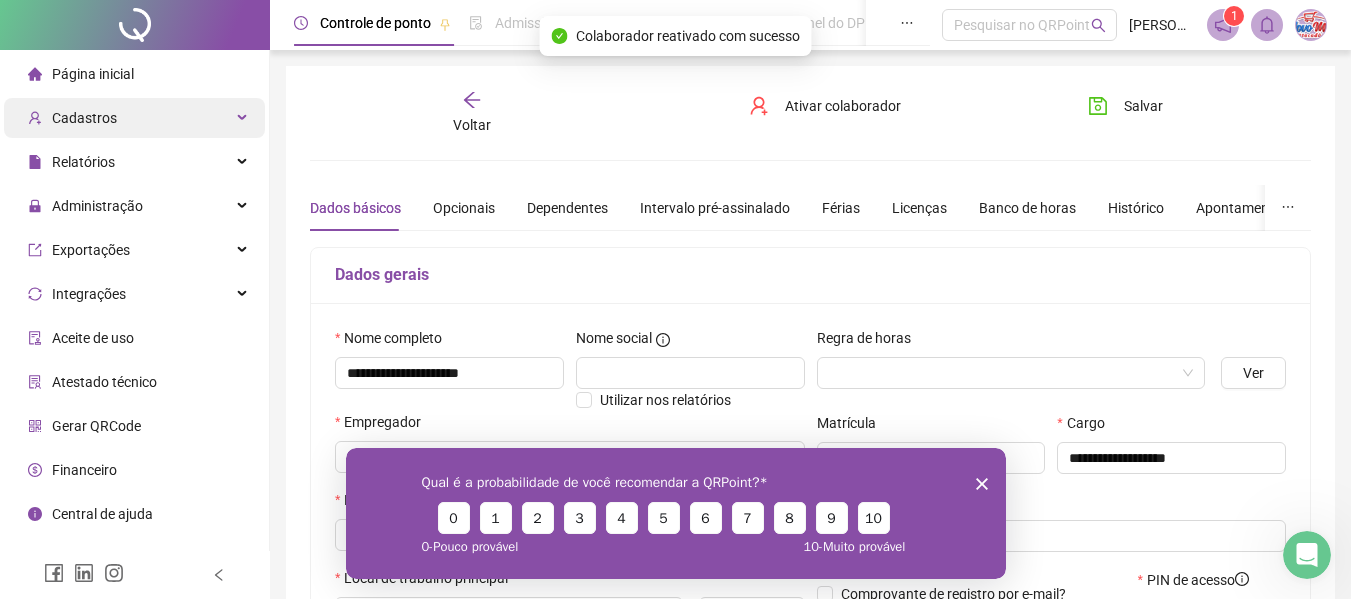 click on "Cadastros" at bounding box center [134, 118] 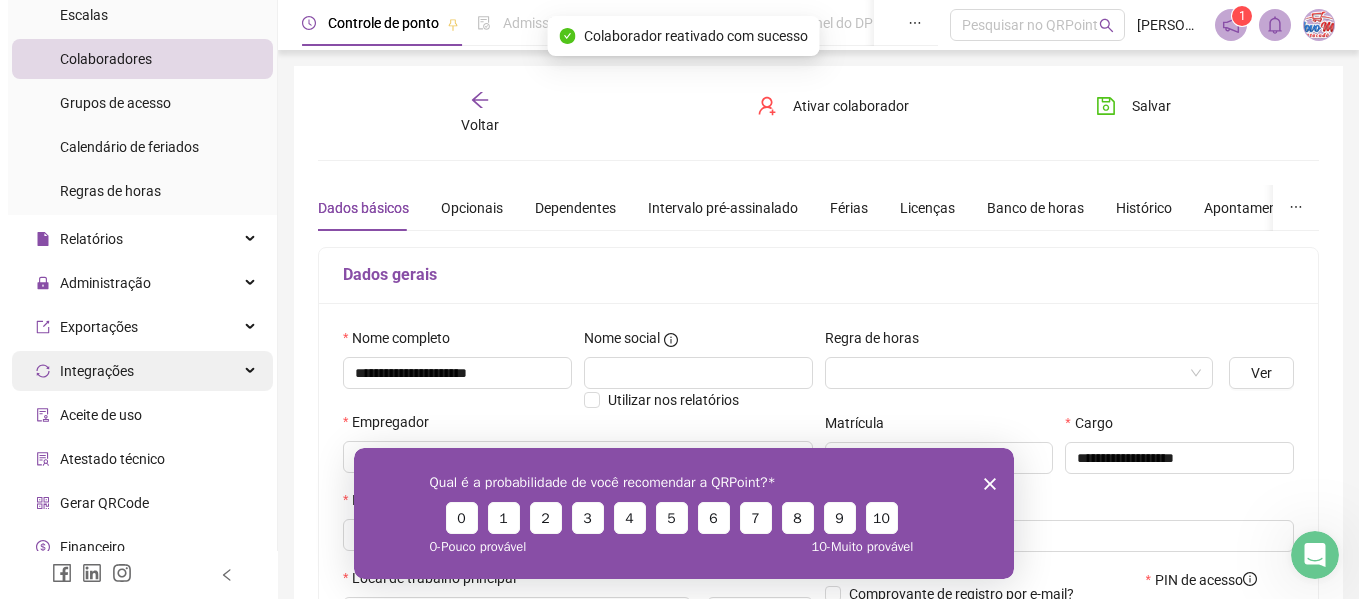 scroll, scrollTop: 299, scrollLeft: 0, axis: vertical 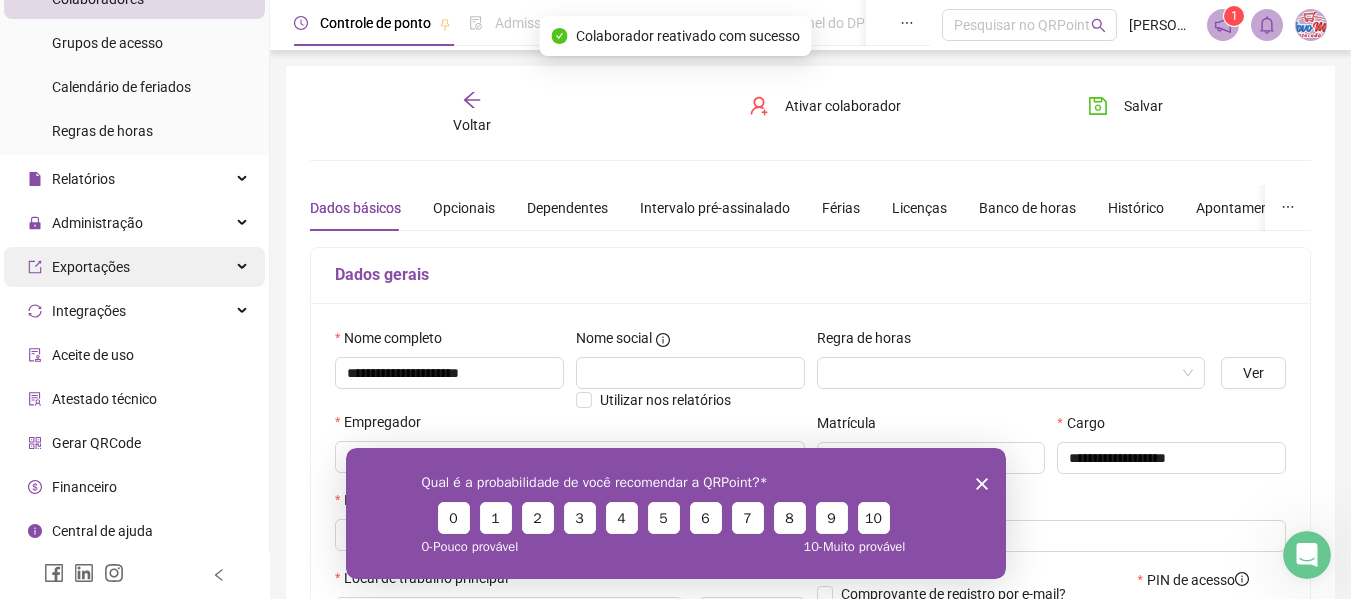 click on "Exportações" at bounding box center [134, 267] 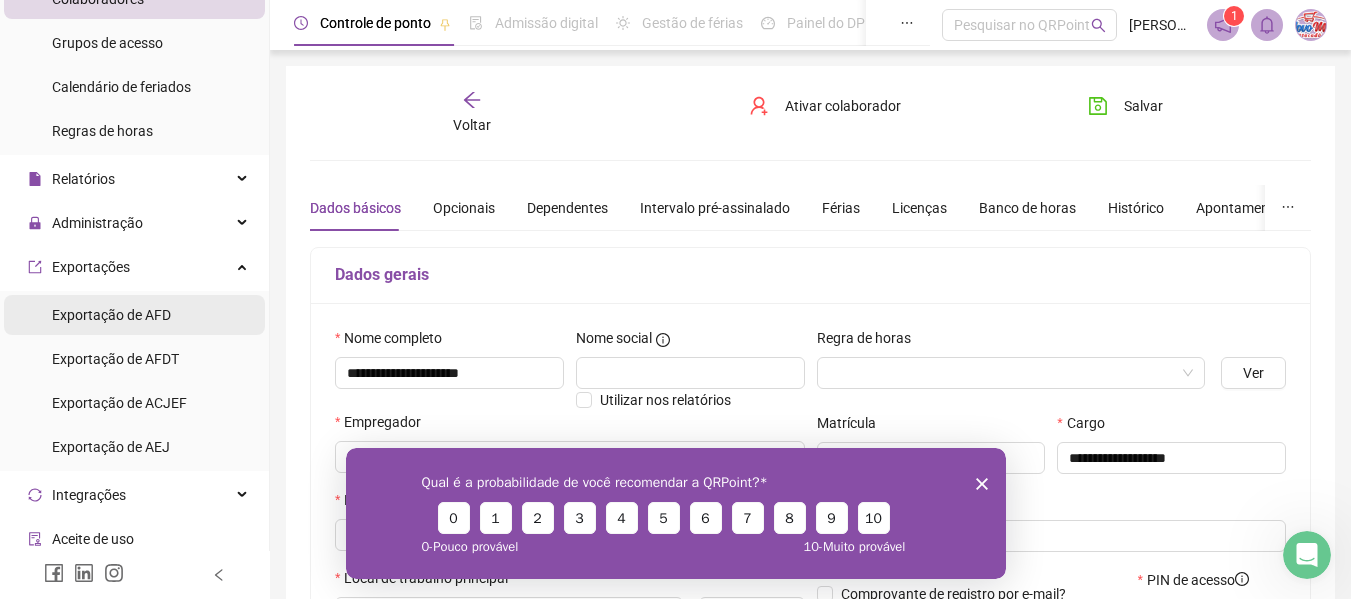 click on "Exportação de AFD" at bounding box center [111, 315] 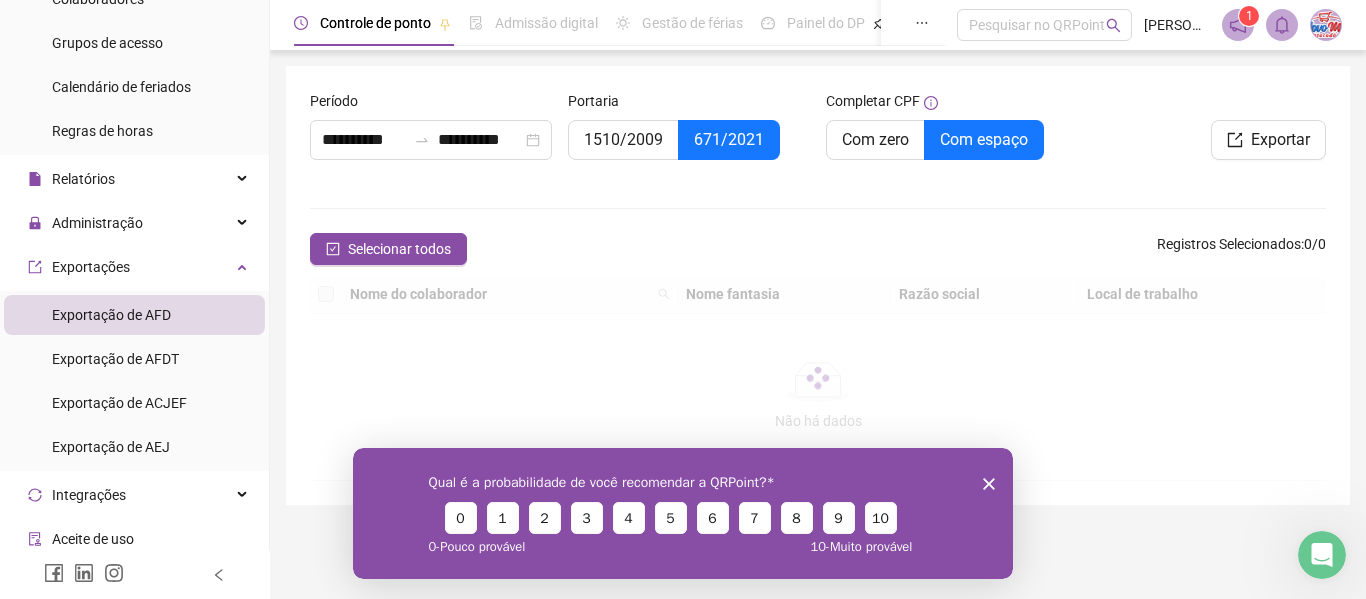 type on "**********" 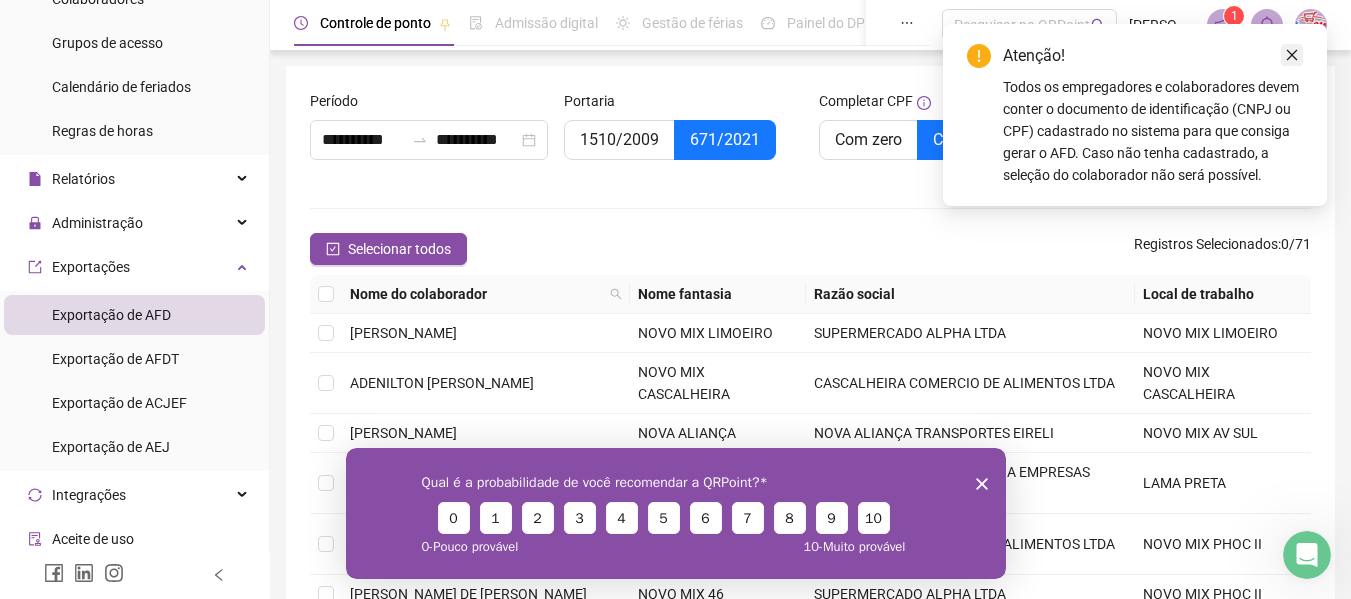 click at bounding box center (1292, 55) 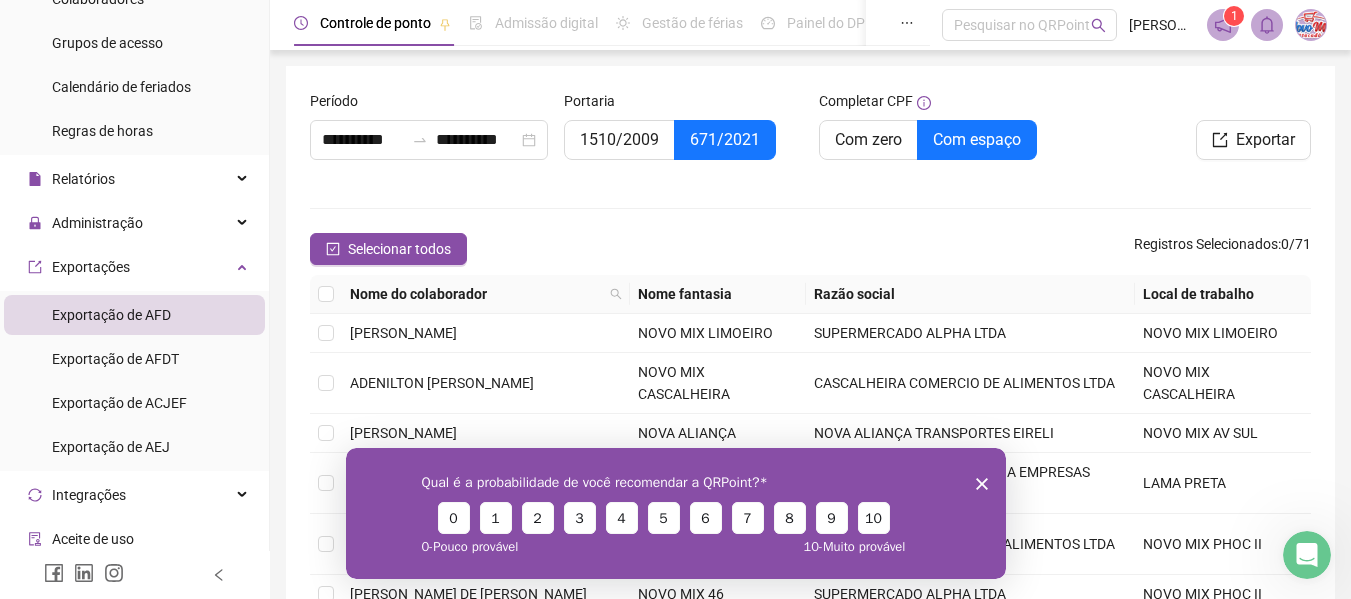 drag, startPoint x: 1304, startPoint y: 907, endPoint x: 977, endPoint y: 469, distance: 546.6013 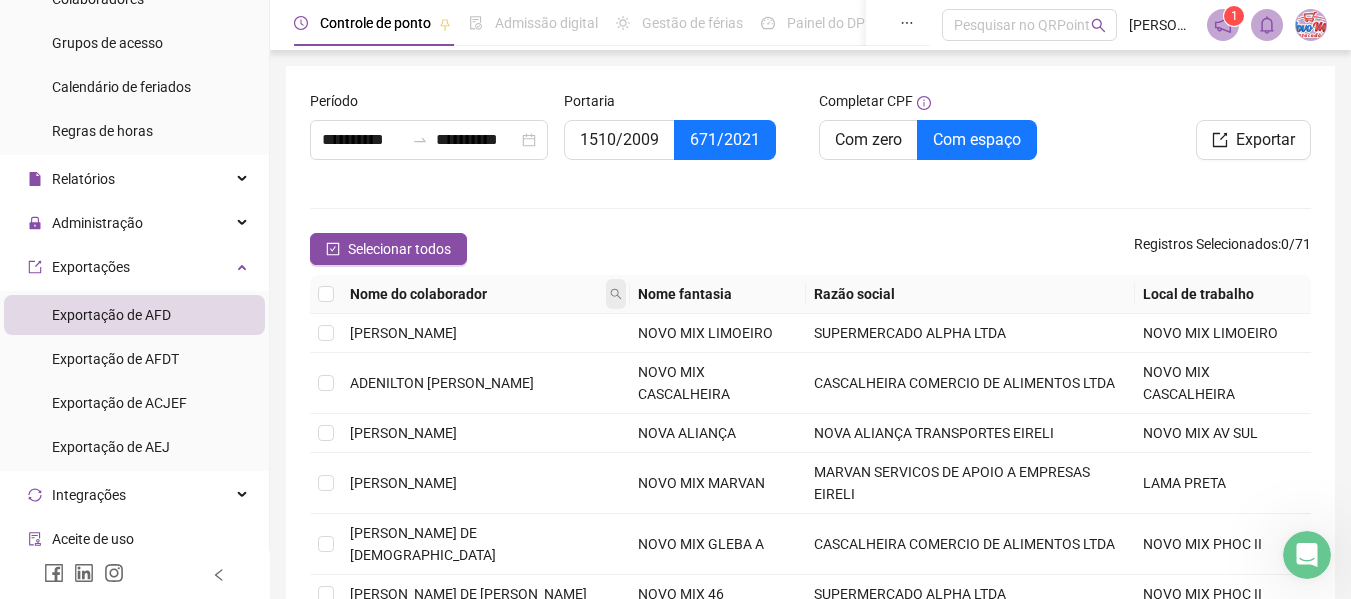 click at bounding box center (616, 294) 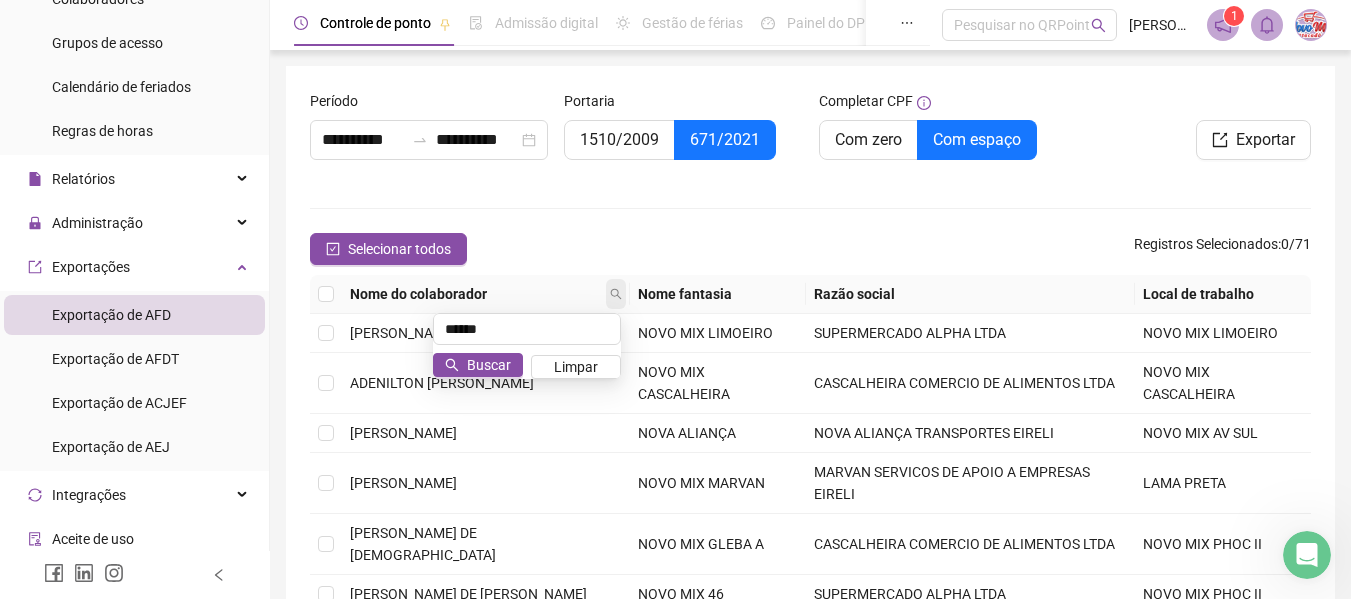 type on "******" 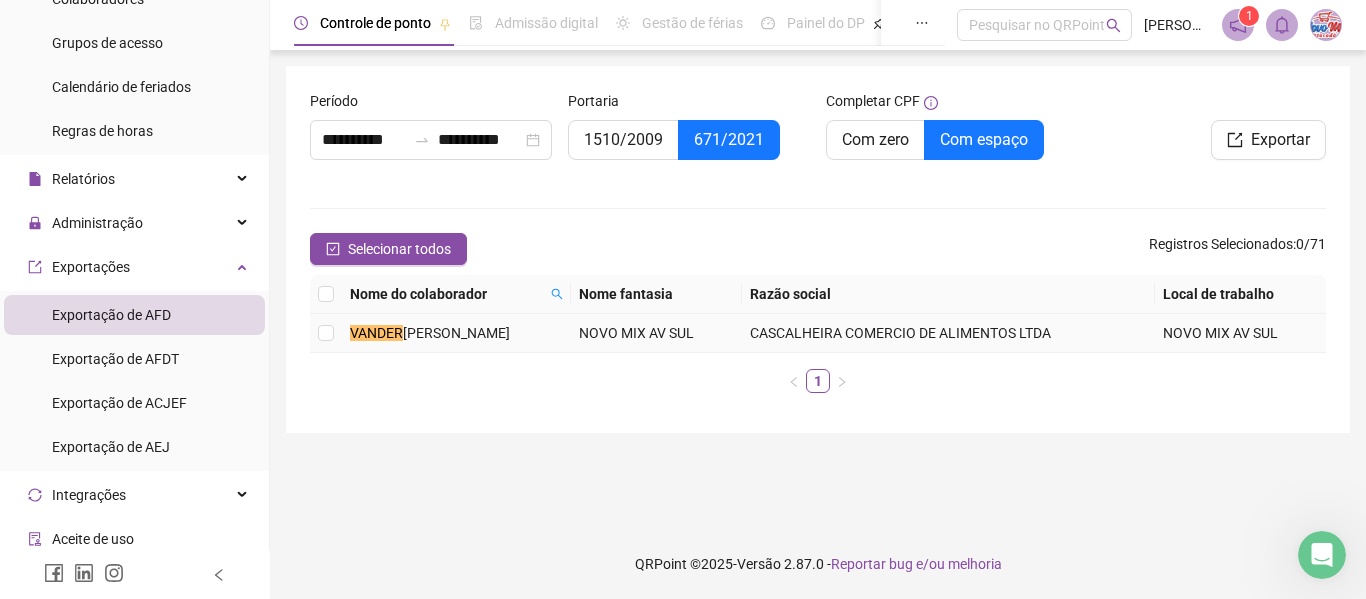 click on "[PERSON_NAME]" at bounding box center [456, 333] 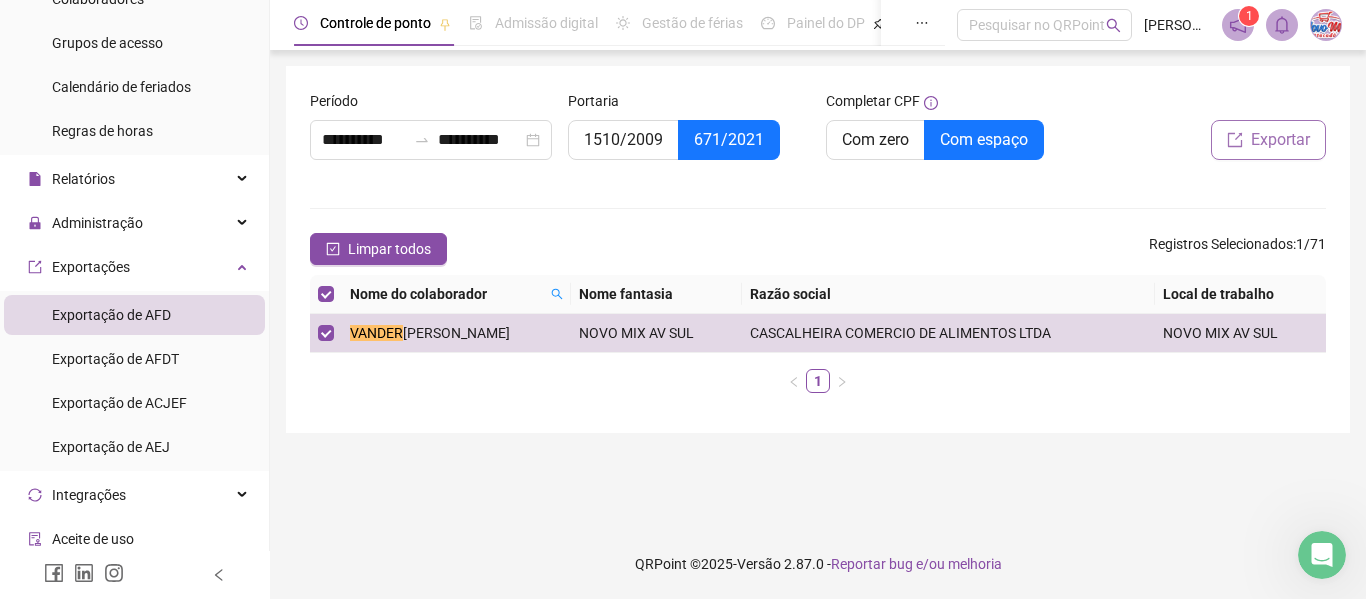 click on "Exportar" at bounding box center [1268, 140] 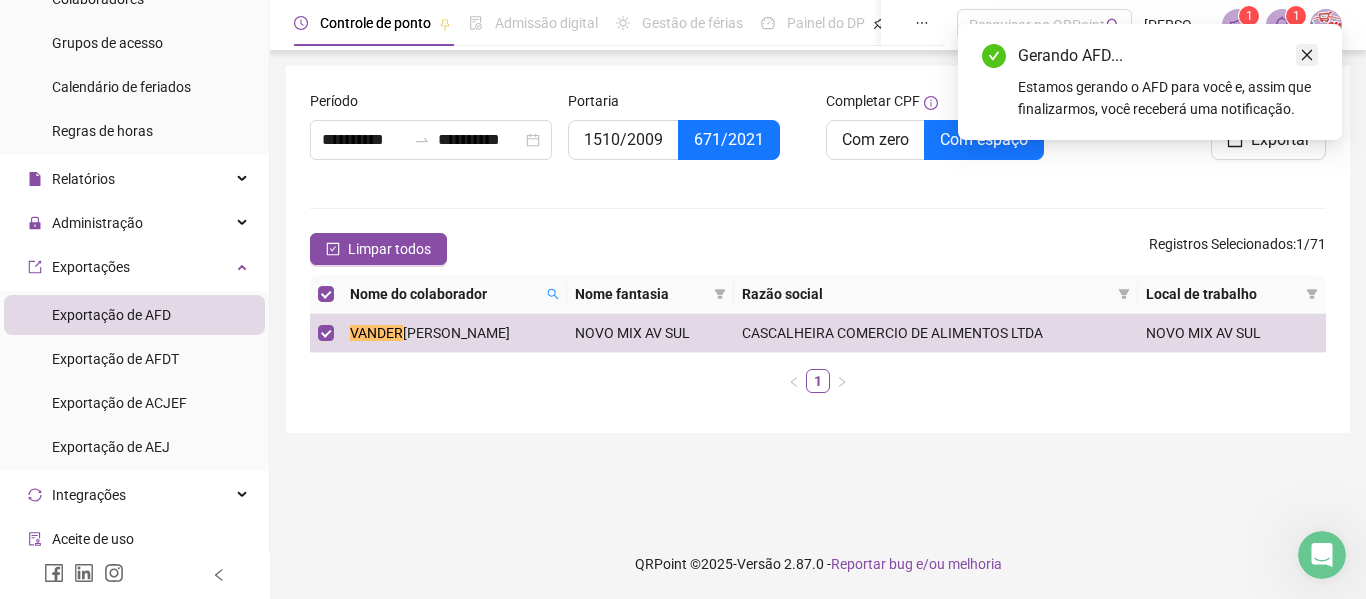 click 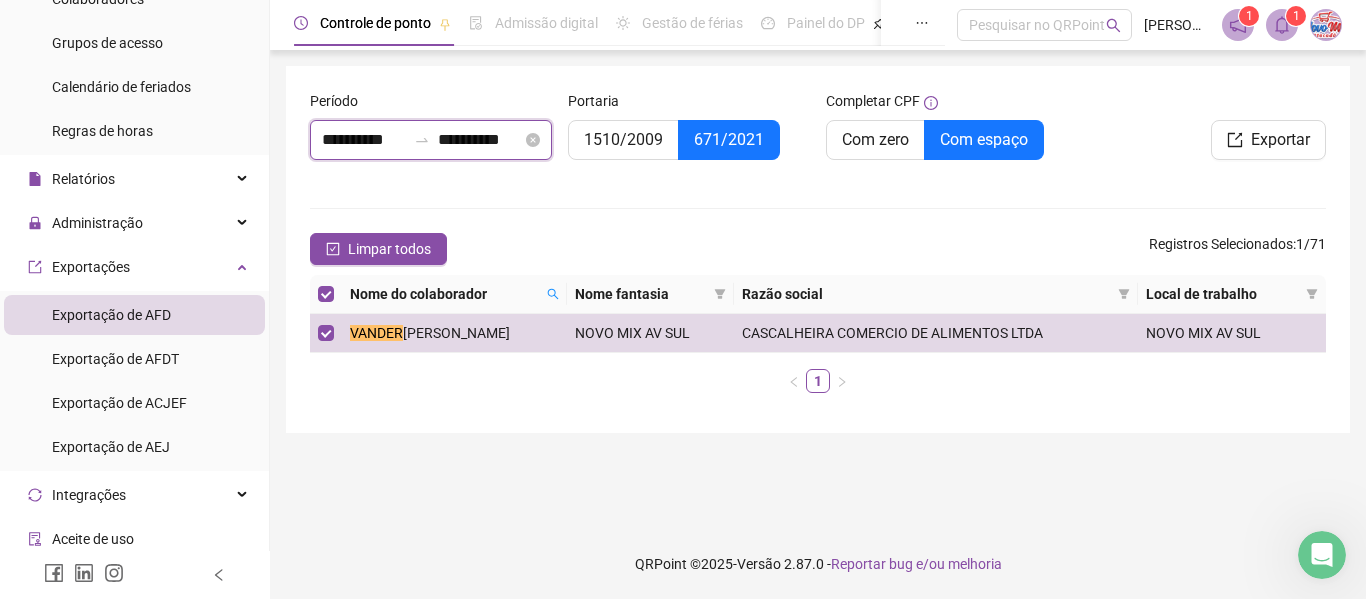 click on "**********" at bounding box center (480, 140) 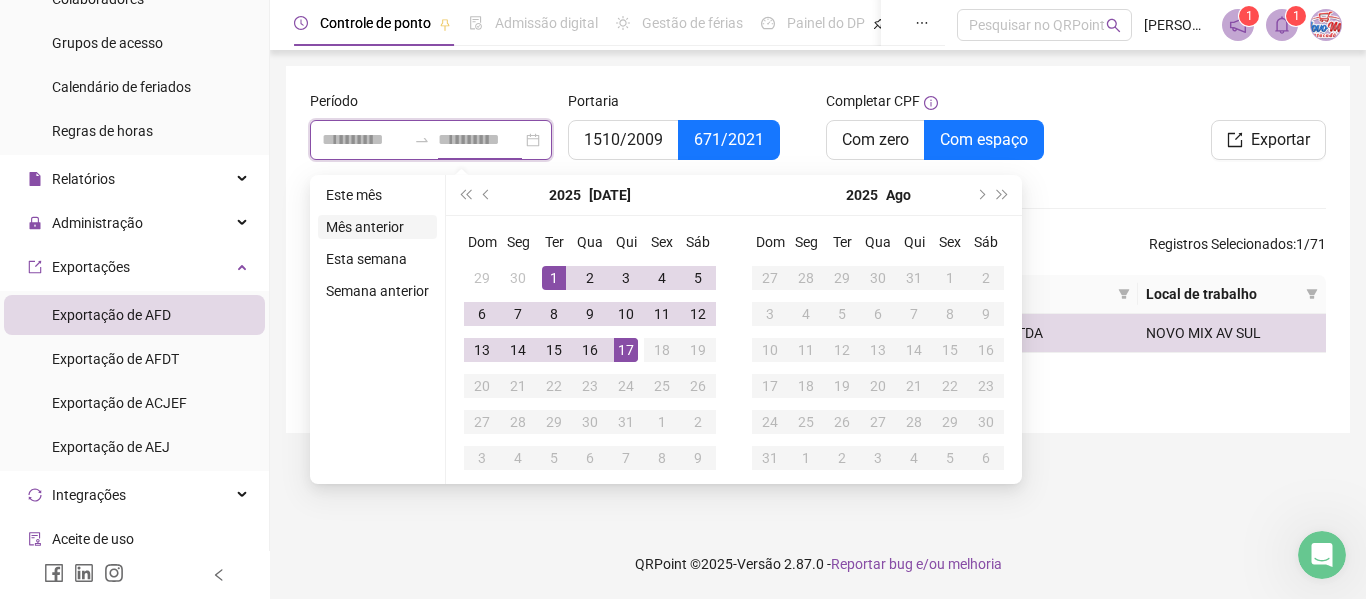 type on "**********" 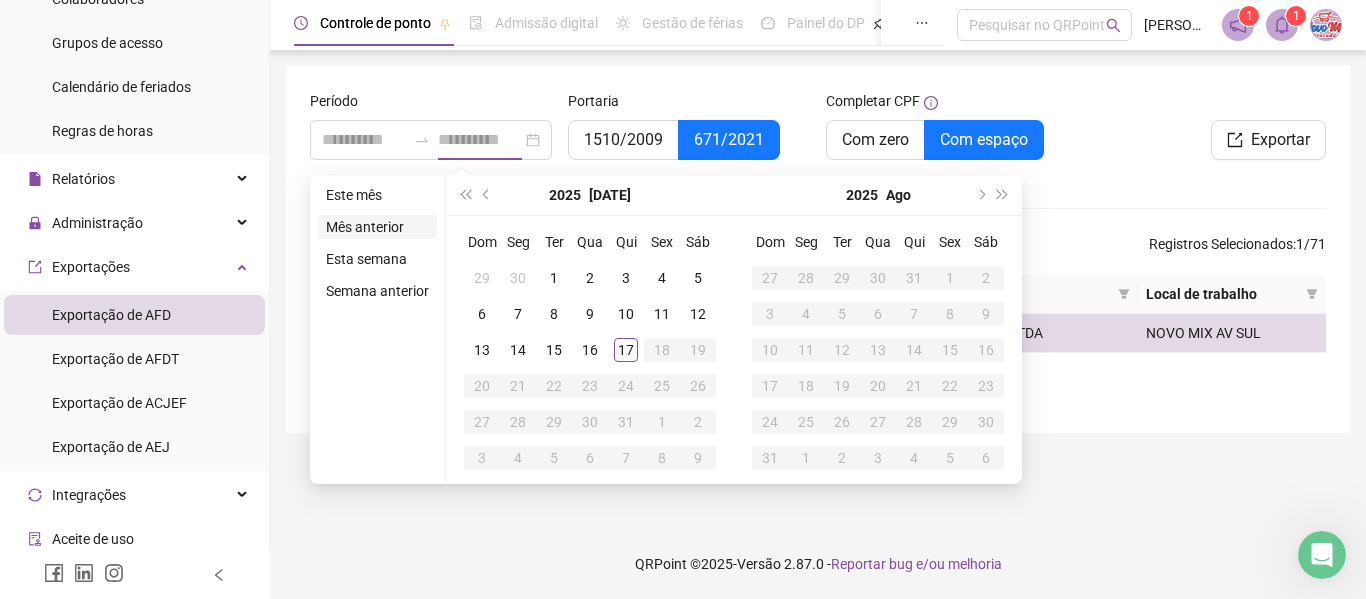 click on "Mês anterior" at bounding box center [377, 227] 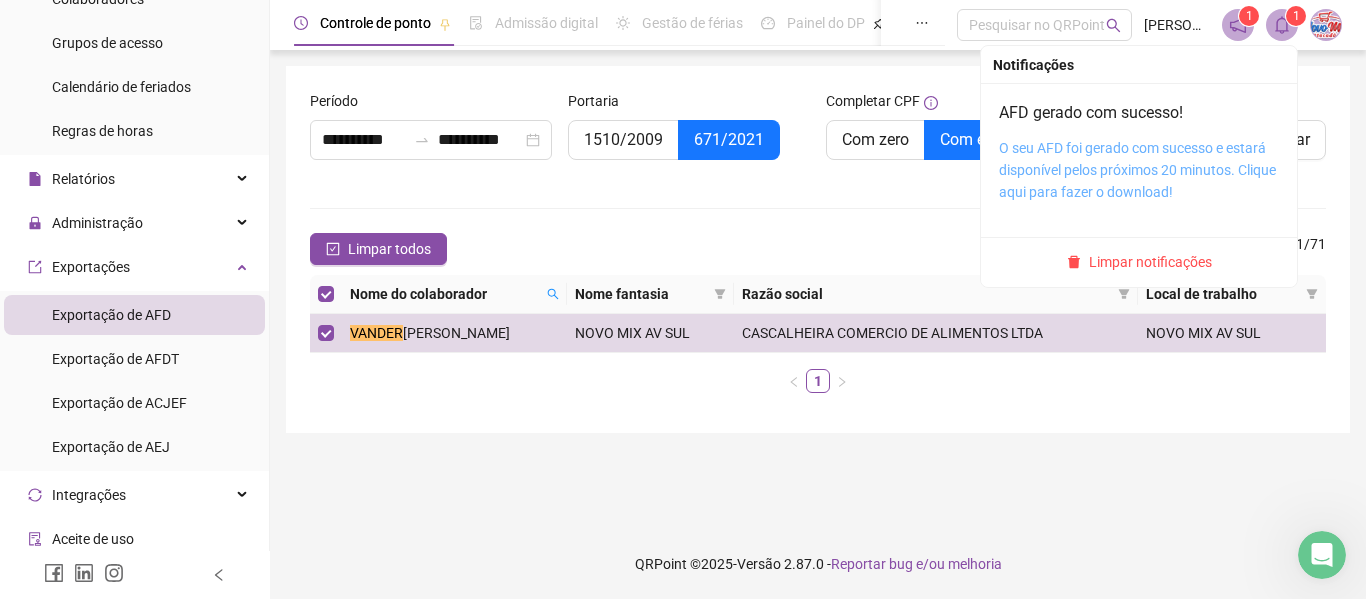 click on "O seu AFD foi gerado com sucesso e estará disponível pelos próximos 20 minutos.
Clique aqui para fazer o download!" at bounding box center [1137, 170] 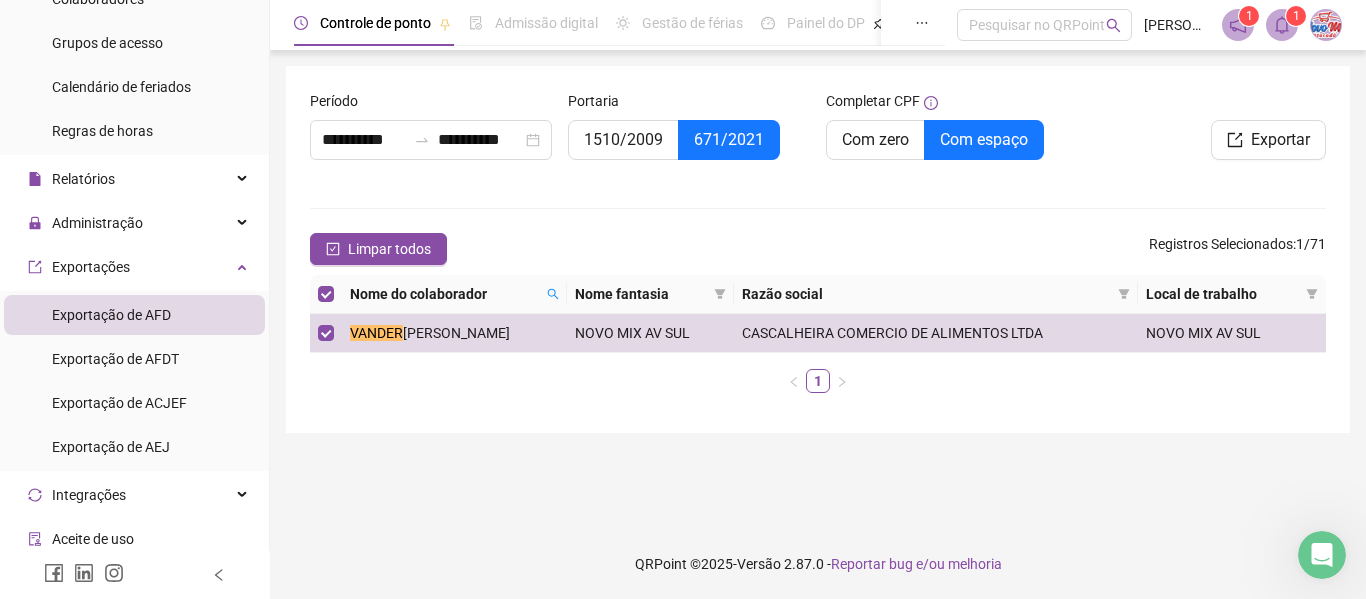 drag, startPoint x: 1072, startPoint y: 251, endPoint x: 1096, endPoint y: 230, distance: 31.890438 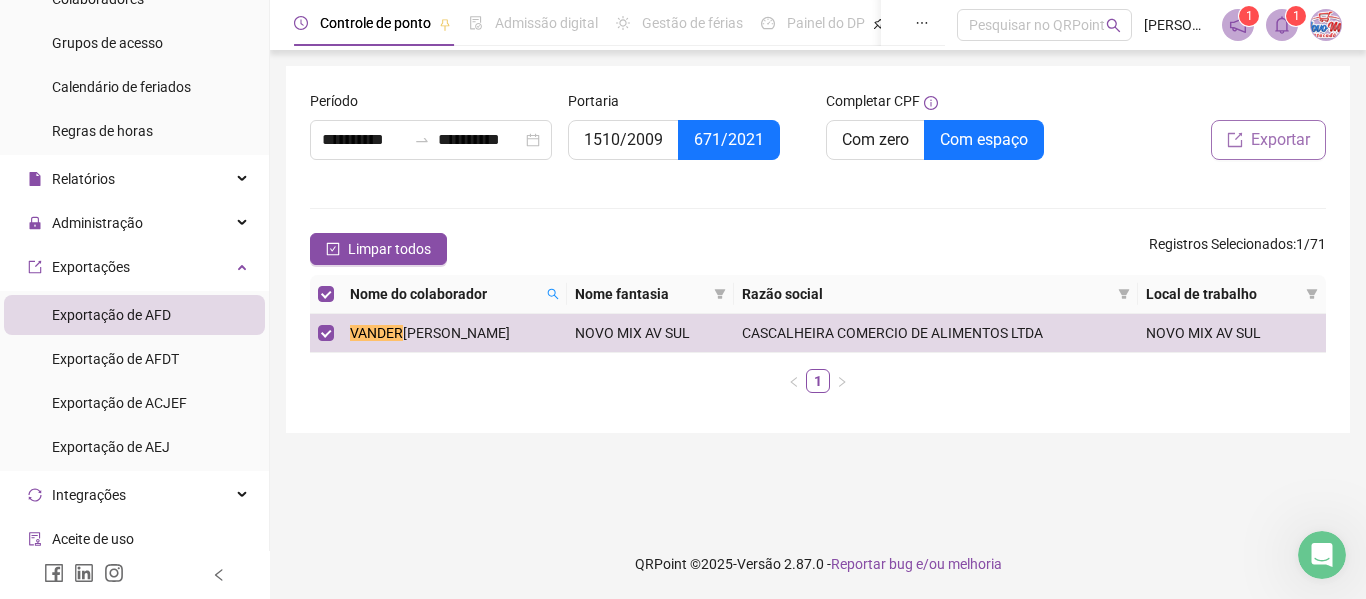 click on "Exportar" at bounding box center [1280, 140] 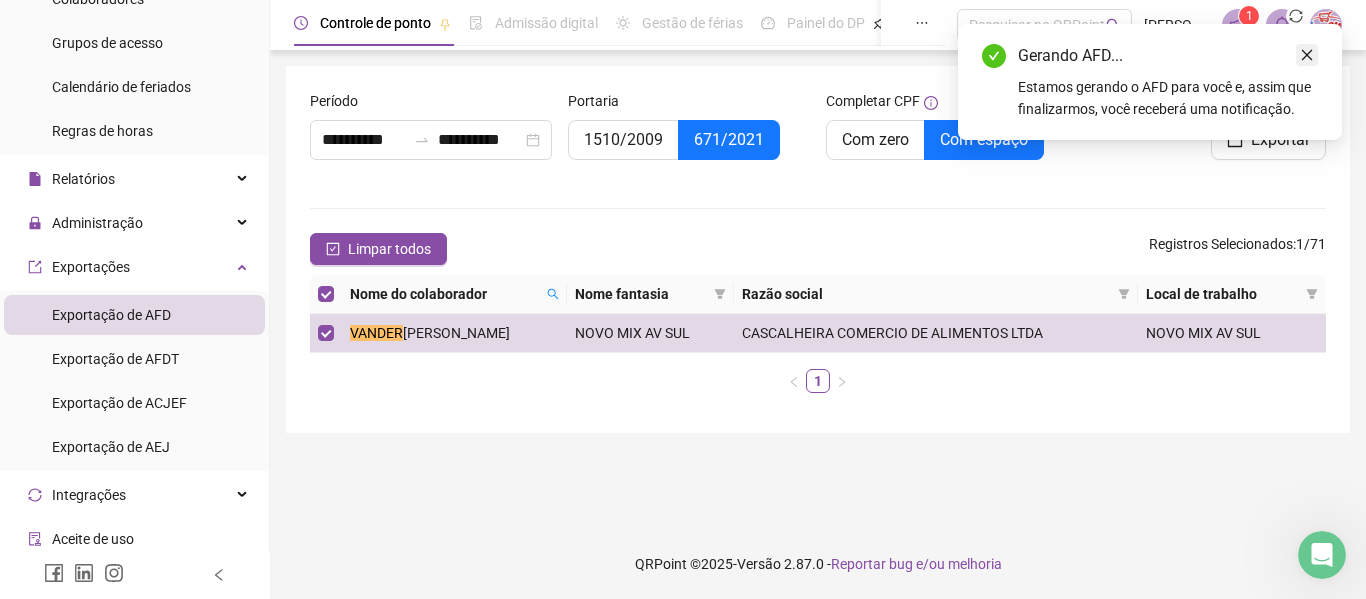 click at bounding box center [1307, 55] 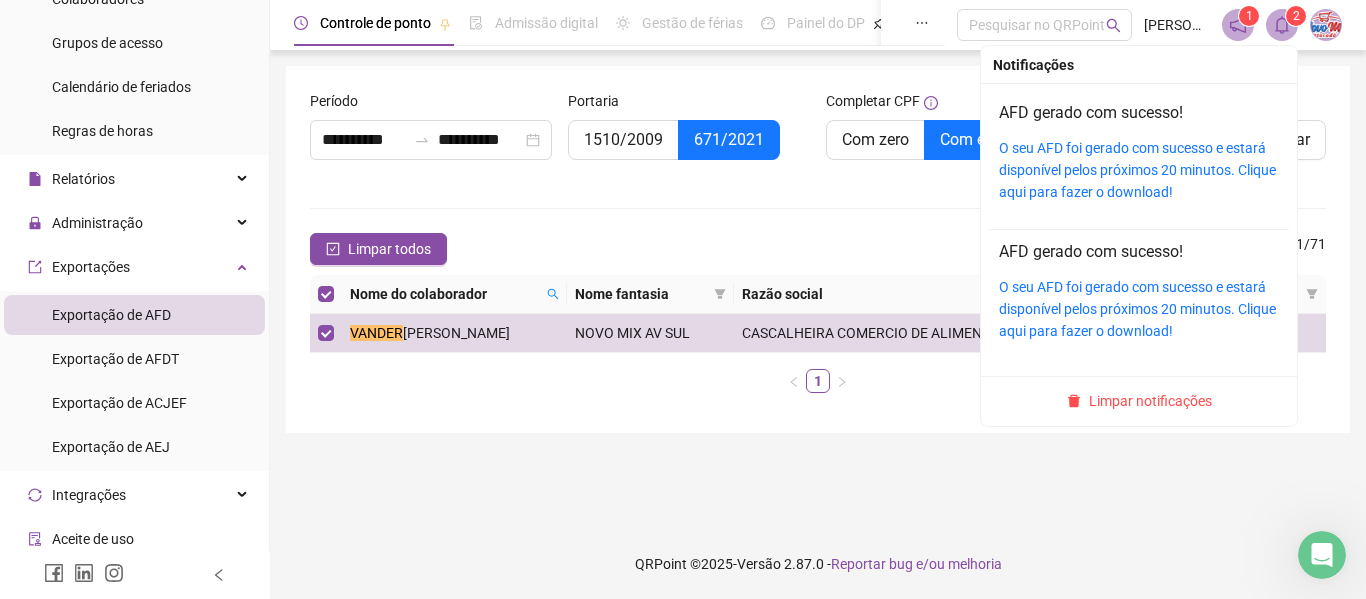 click 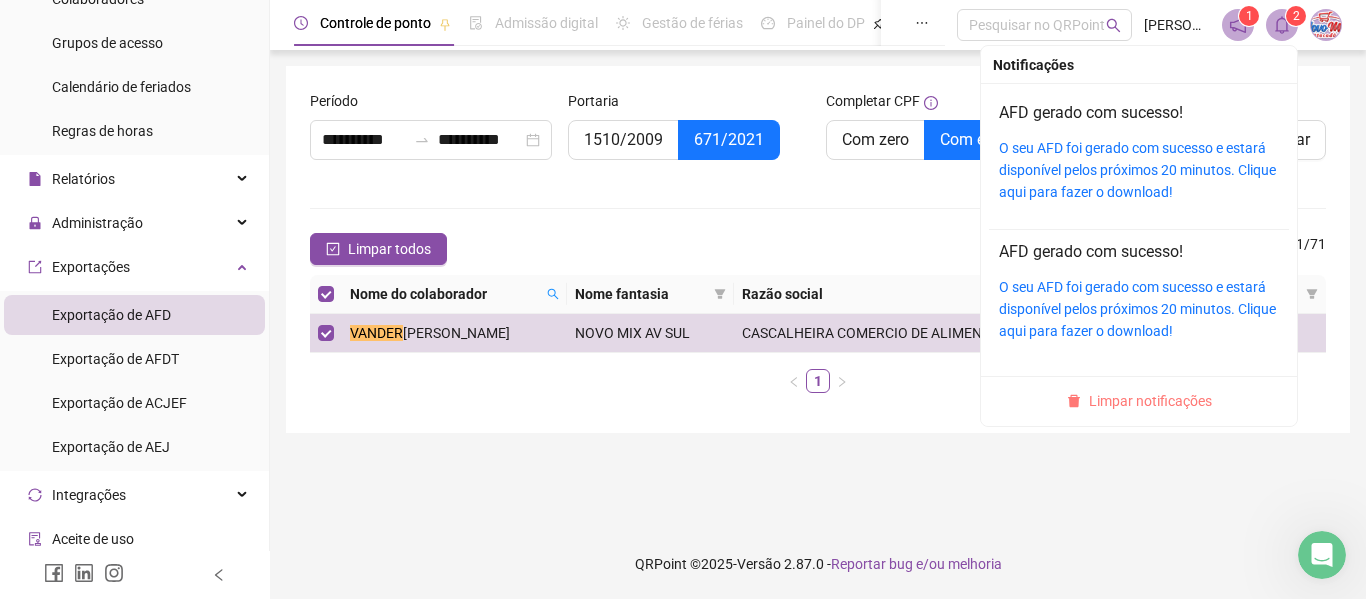click on "Limpar notificações" at bounding box center (1150, 401) 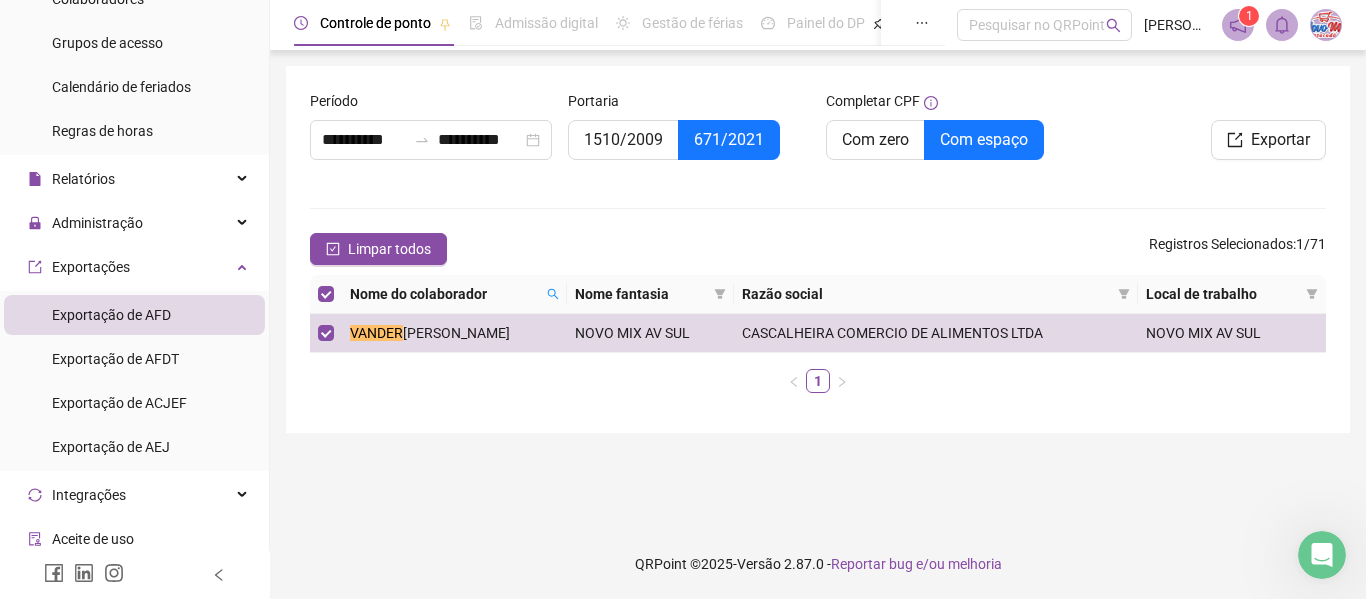 click on "**********" at bounding box center [818, 249] 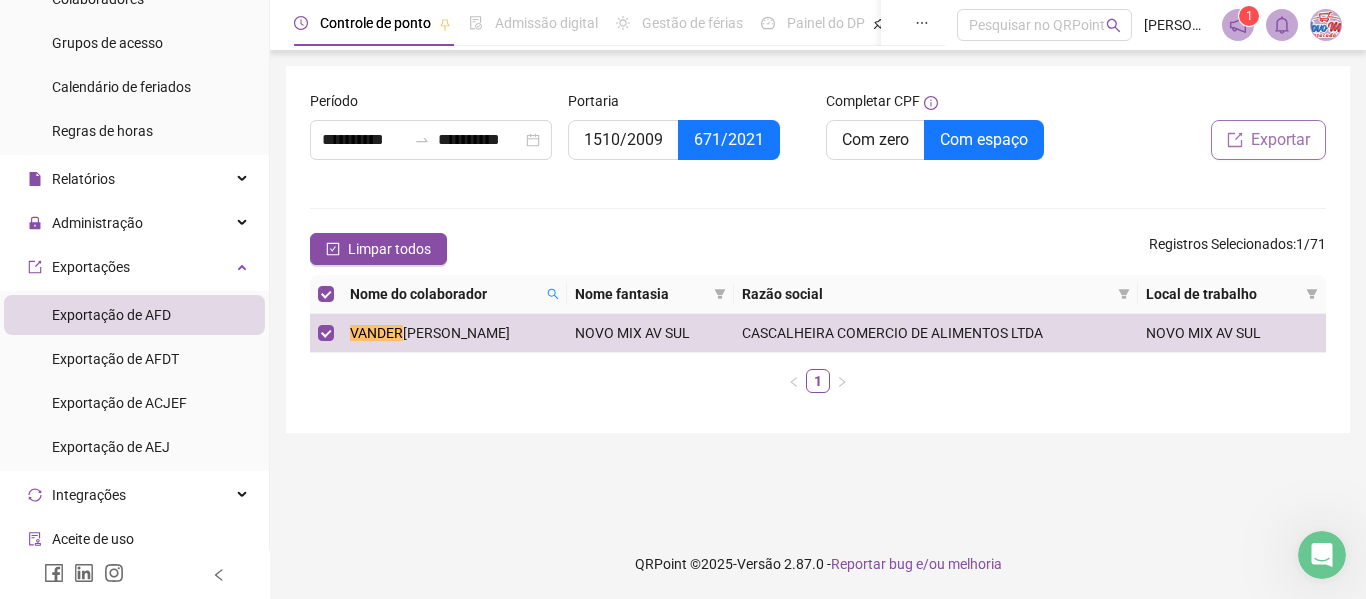 click on "Exportar" at bounding box center (1280, 140) 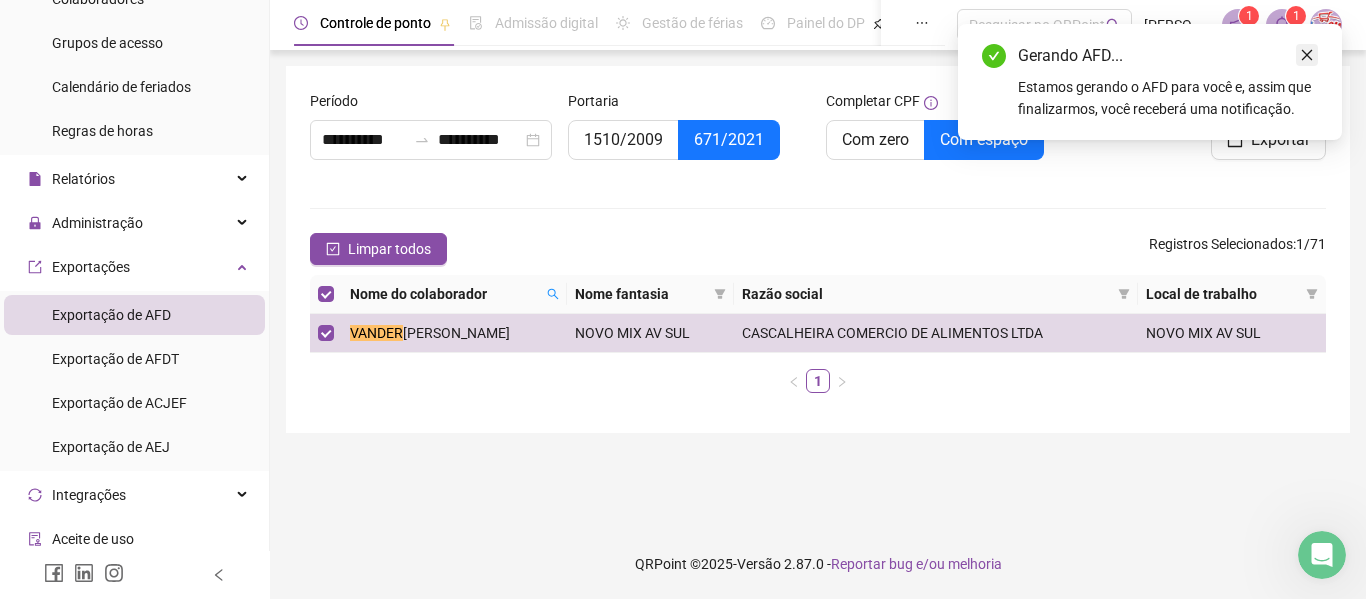 click 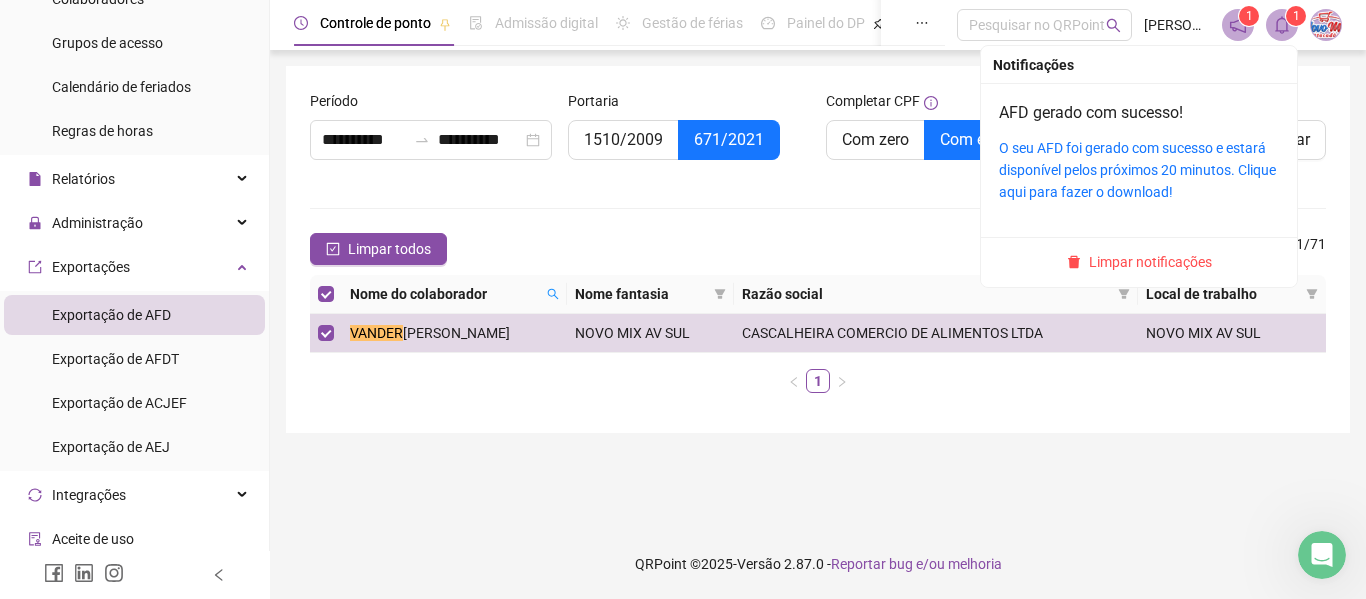 click on "O seu AFD foi gerado com sucesso e estará disponível pelos próximos 20 minutos.
Clique aqui para fazer o download!" at bounding box center [1139, 170] 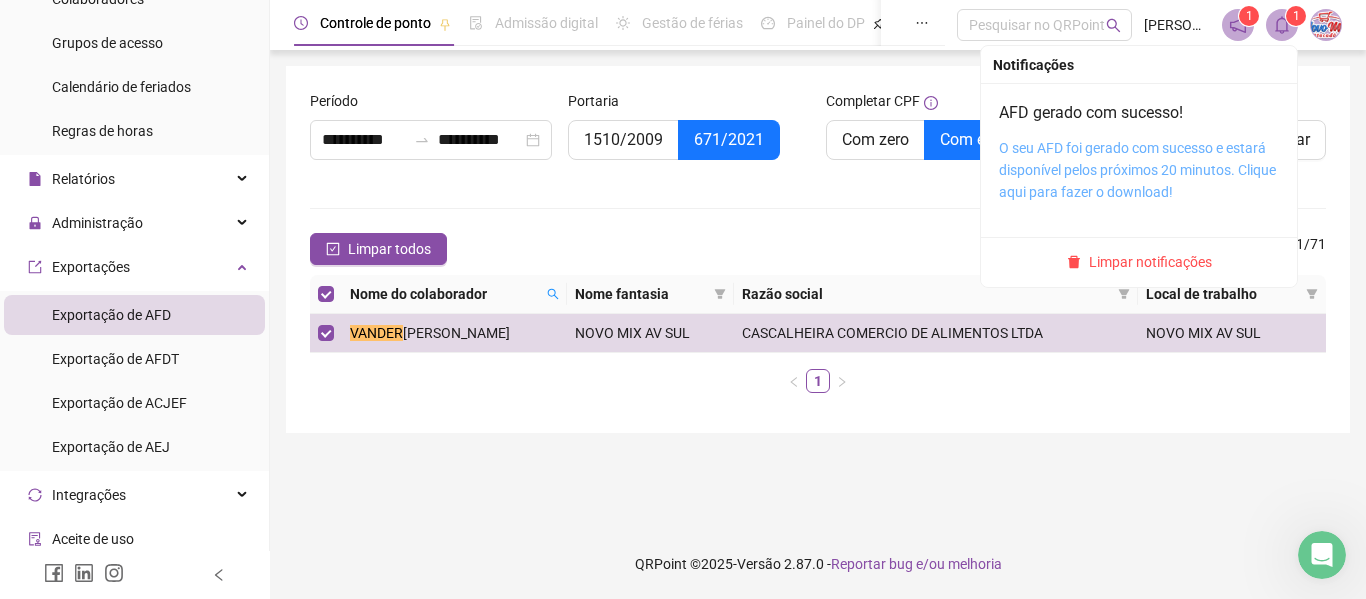 click on "O seu AFD foi gerado com sucesso e estará disponível pelos próximos 20 minutos.
Clique aqui para fazer o download!" at bounding box center (1137, 170) 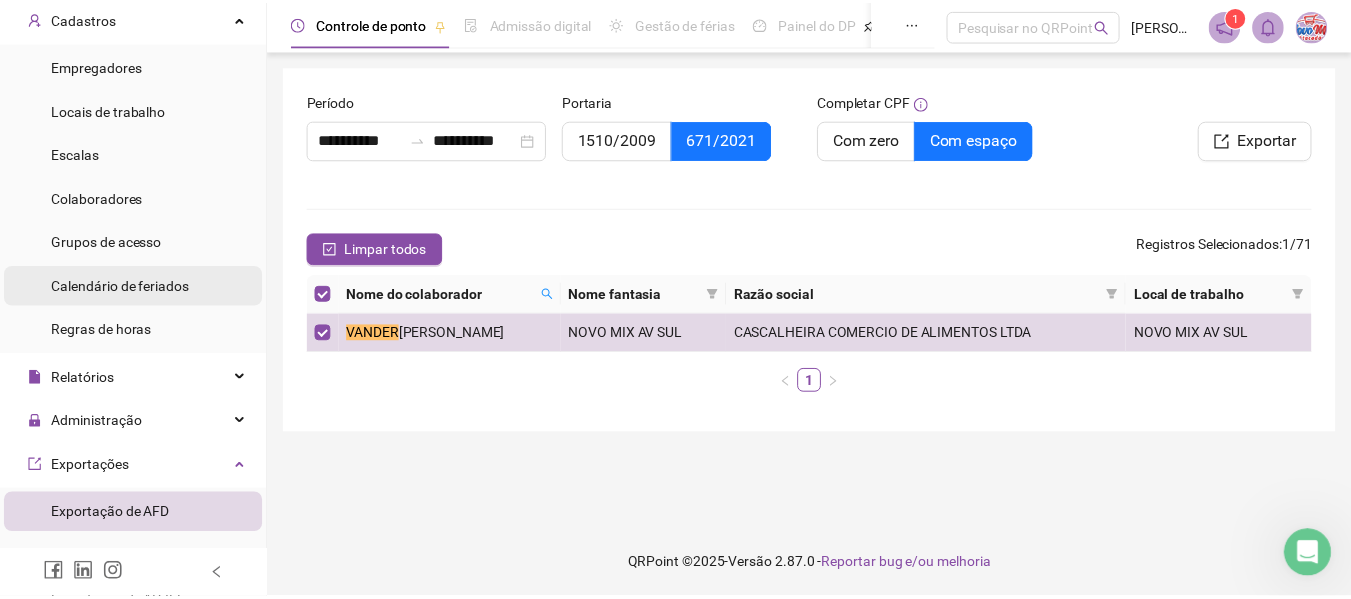 scroll, scrollTop: 0, scrollLeft: 0, axis: both 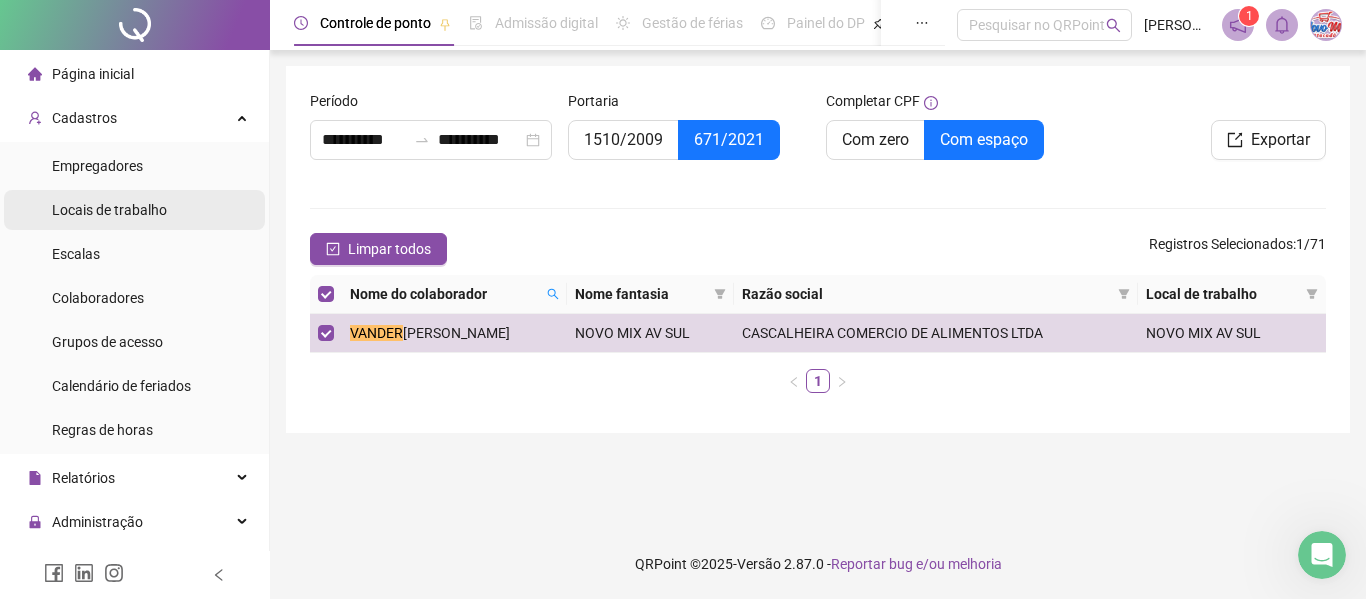 click on "Locais de trabalho" at bounding box center [109, 210] 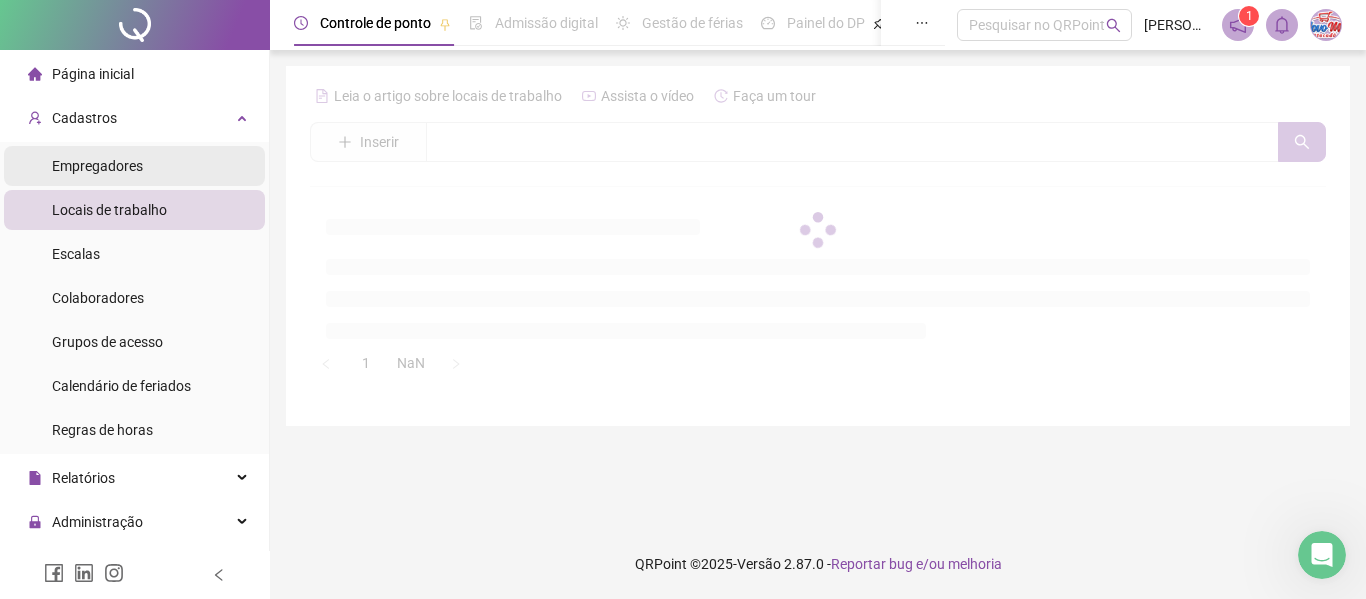 click on "Empregadores" at bounding box center (97, 166) 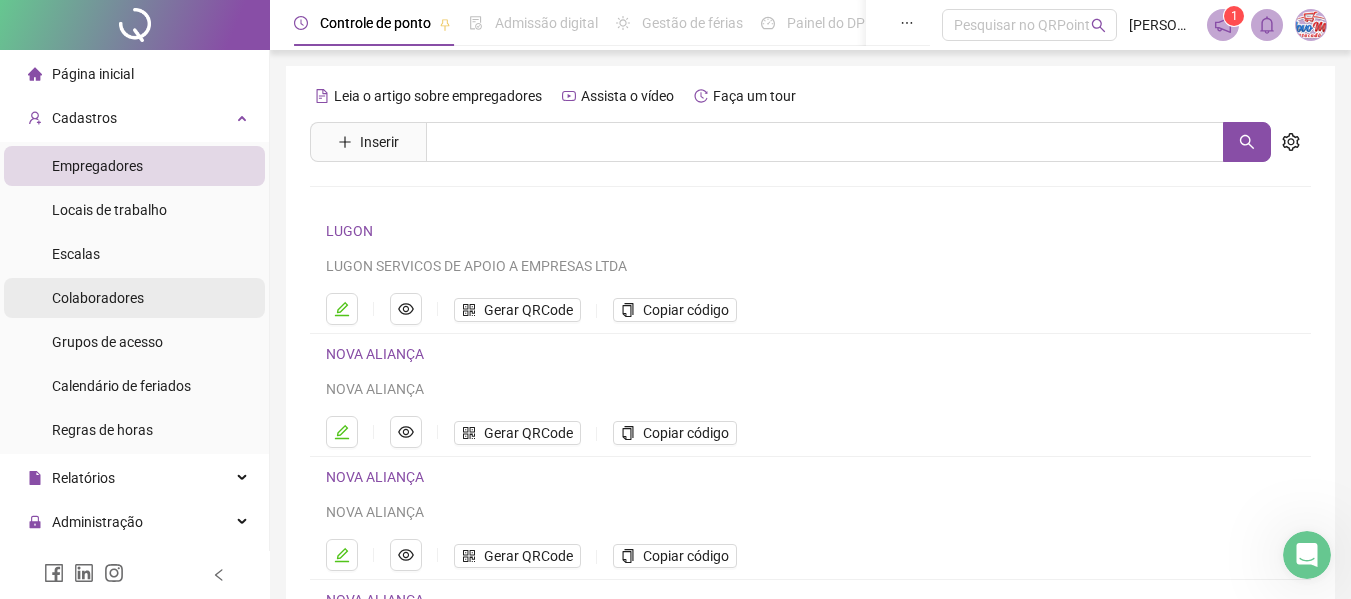 click on "Colaboradores" at bounding box center [98, 298] 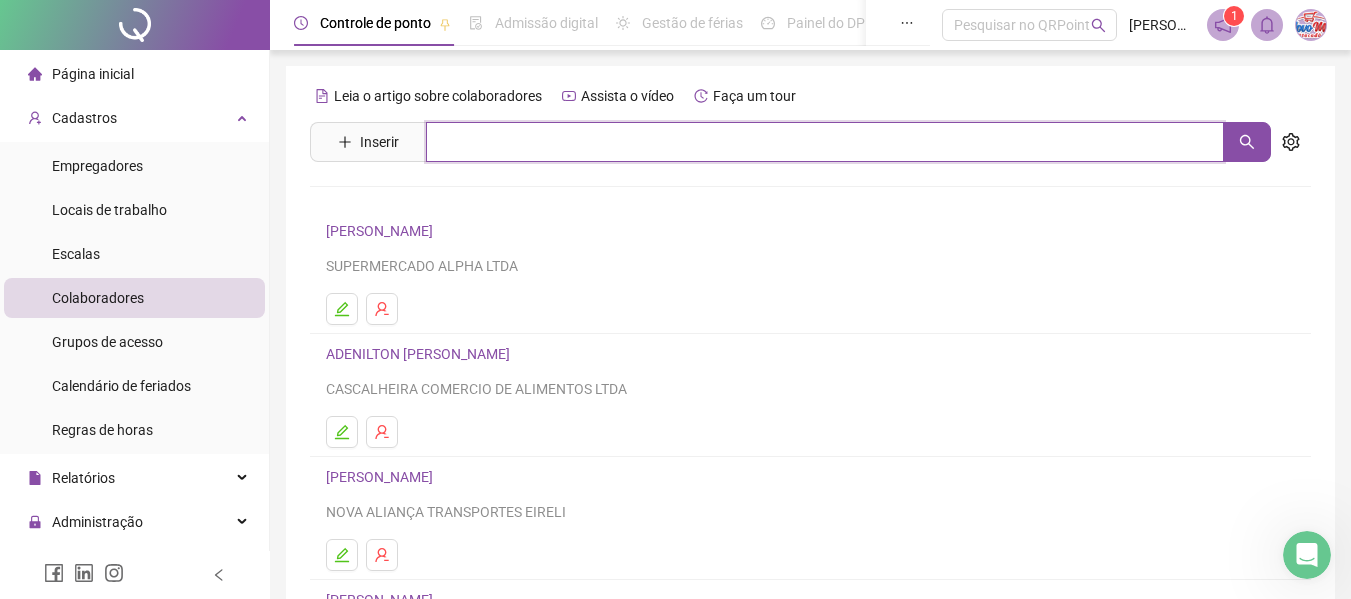 click at bounding box center [825, 142] 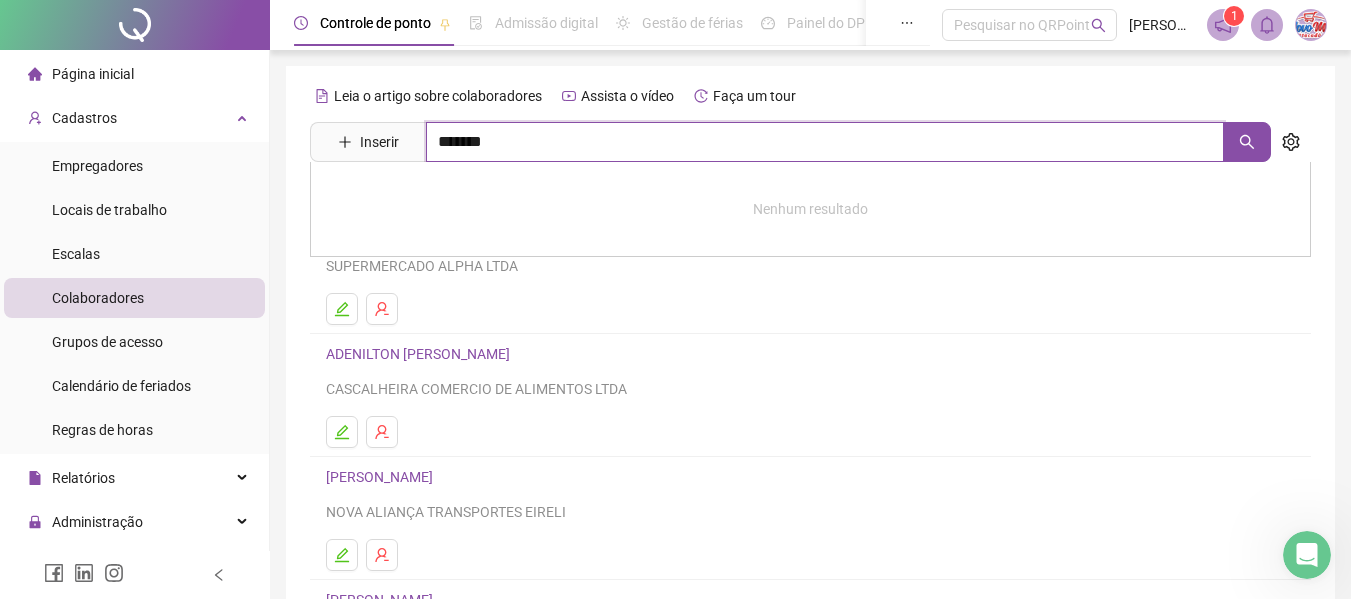 type on "*******" 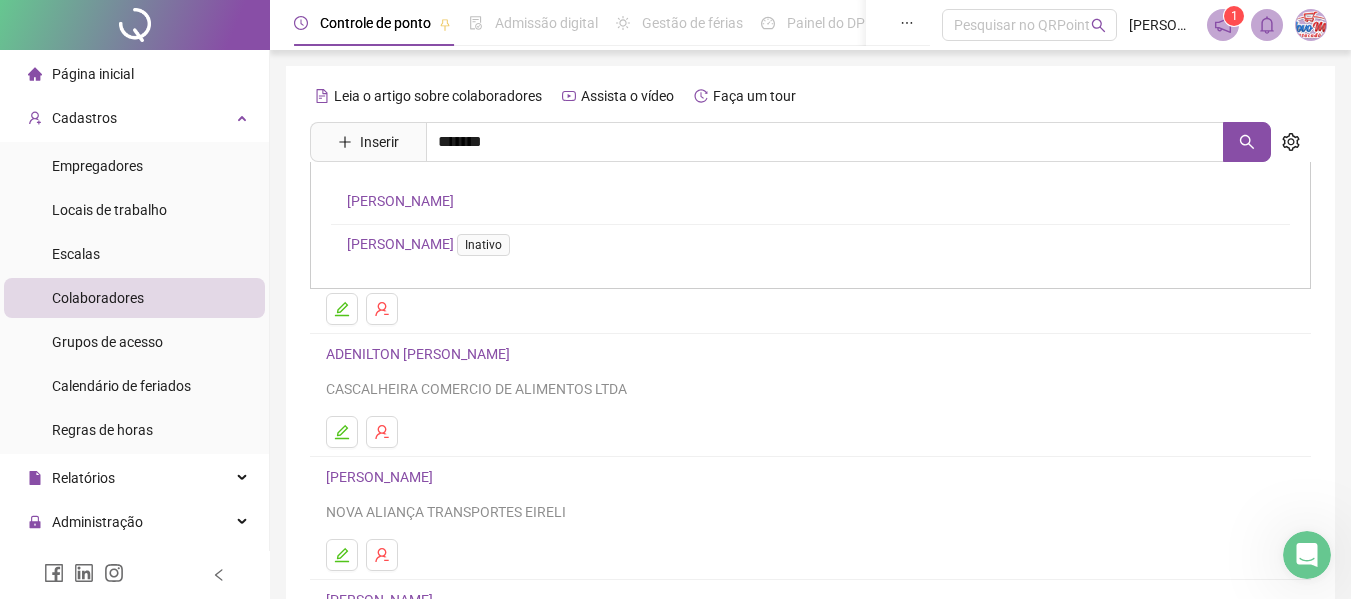 click on "[PERSON_NAME]" at bounding box center (400, 201) 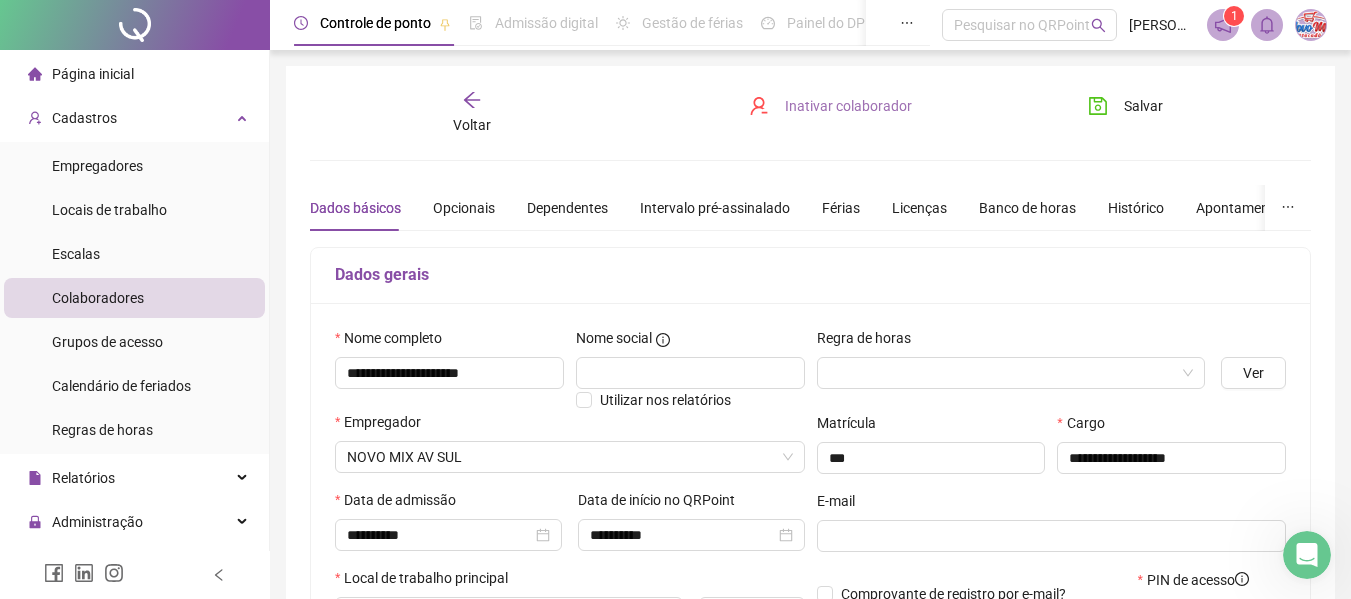 click on "Inativar colaborador" at bounding box center [848, 106] 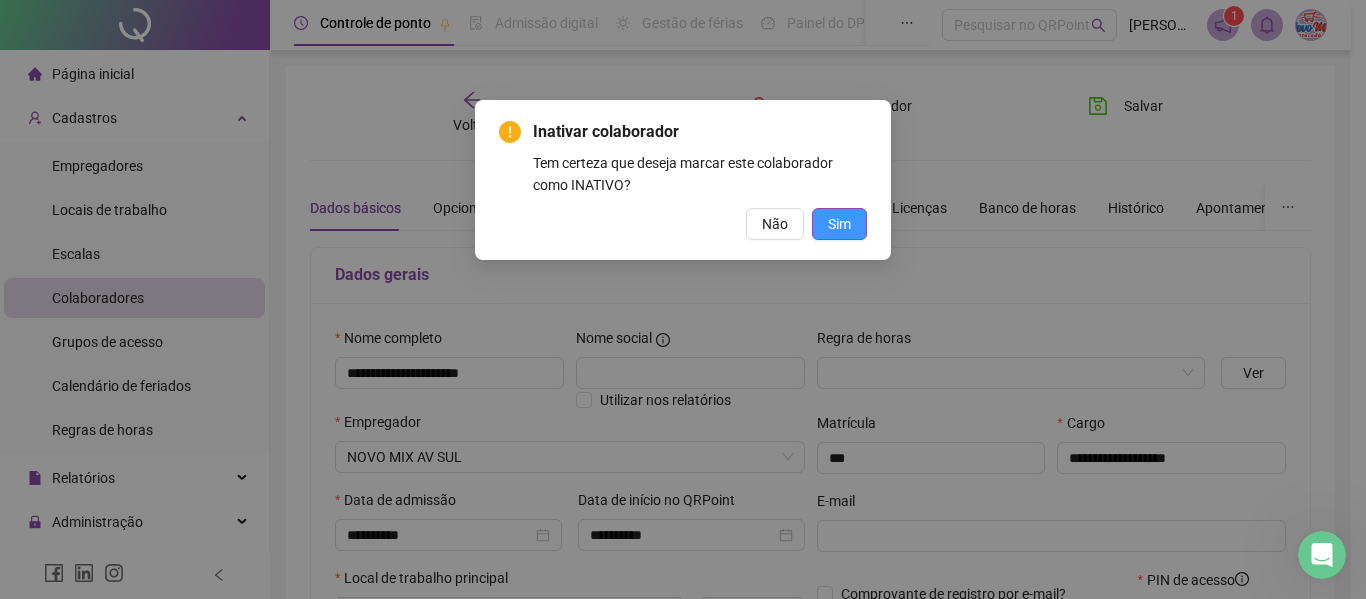 click on "Sim" at bounding box center [839, 224] 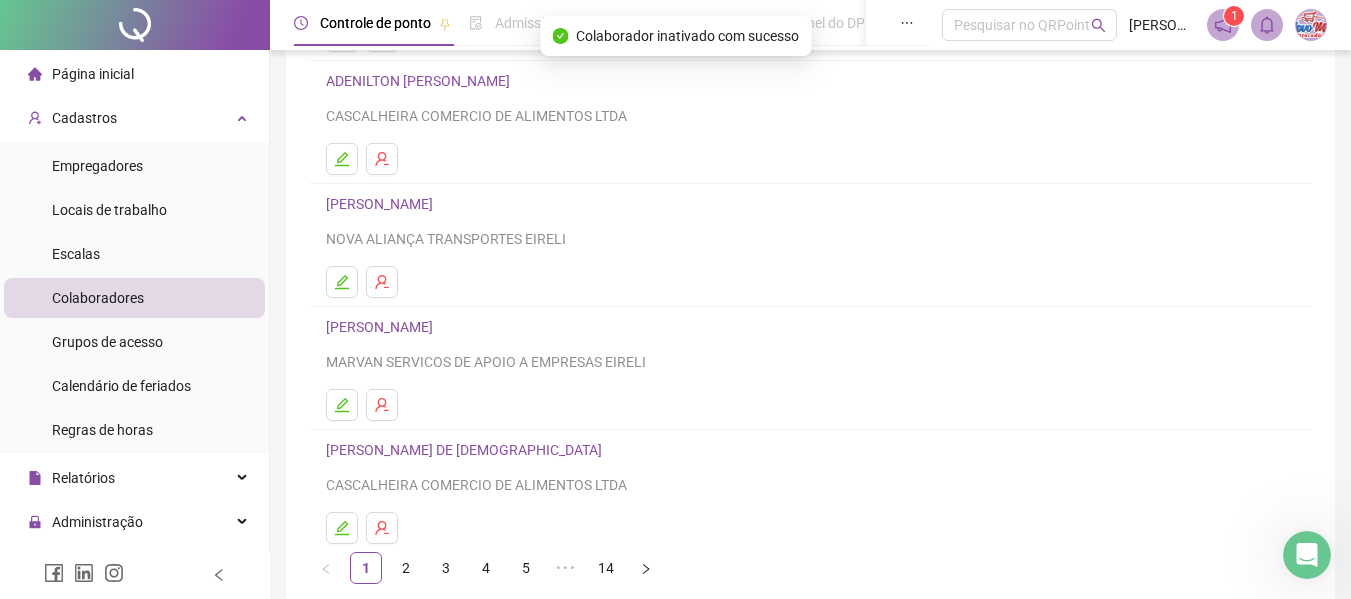 scroll, scrollTop: 368, scrollLeft: 0, axis: vertical 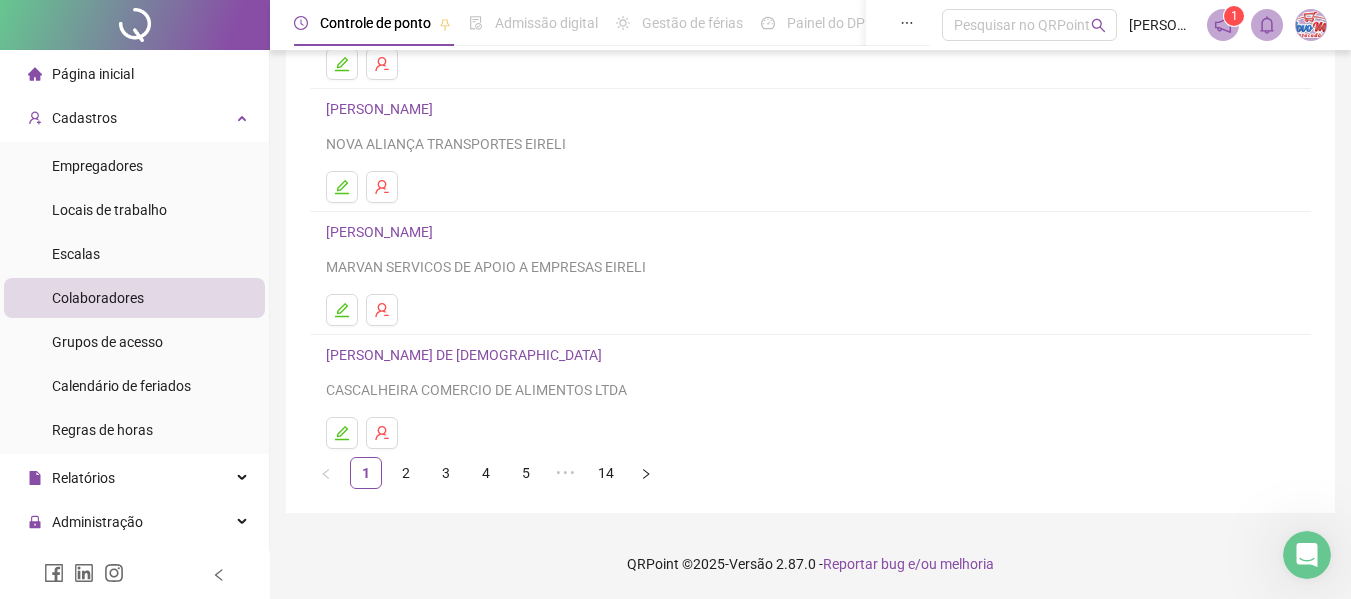 click on "2" at bounding box center (406, 473) 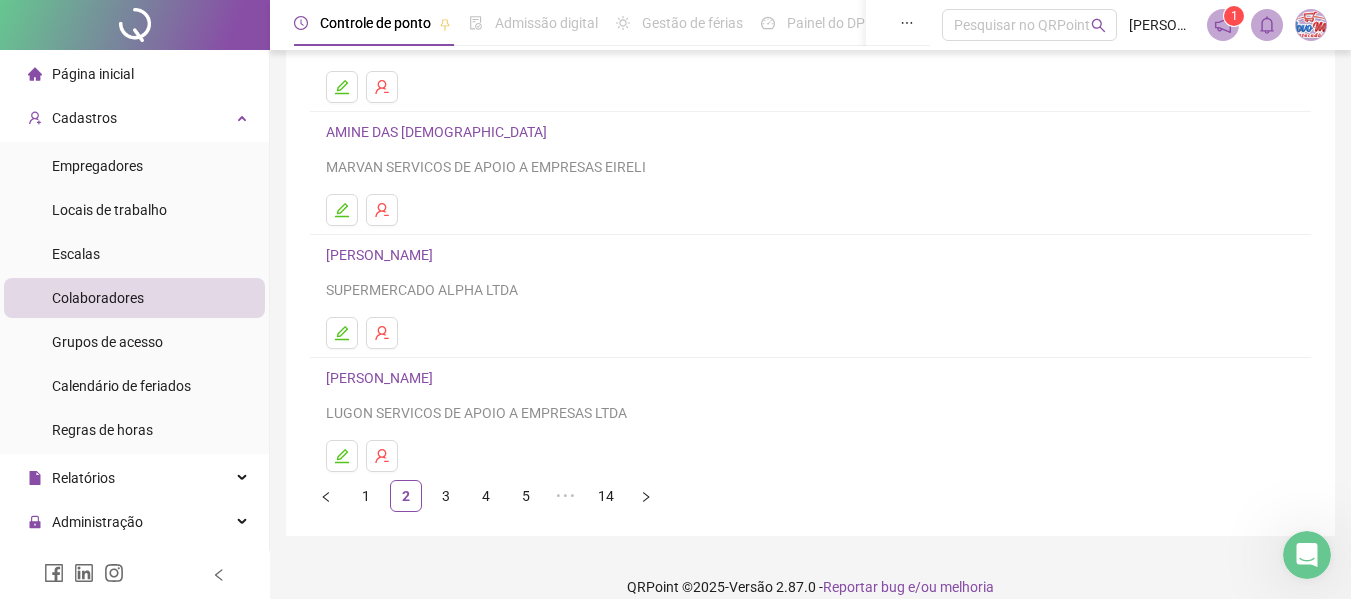 scroll, scrollTop: 368, scrollLeft: 0, axis: vertical 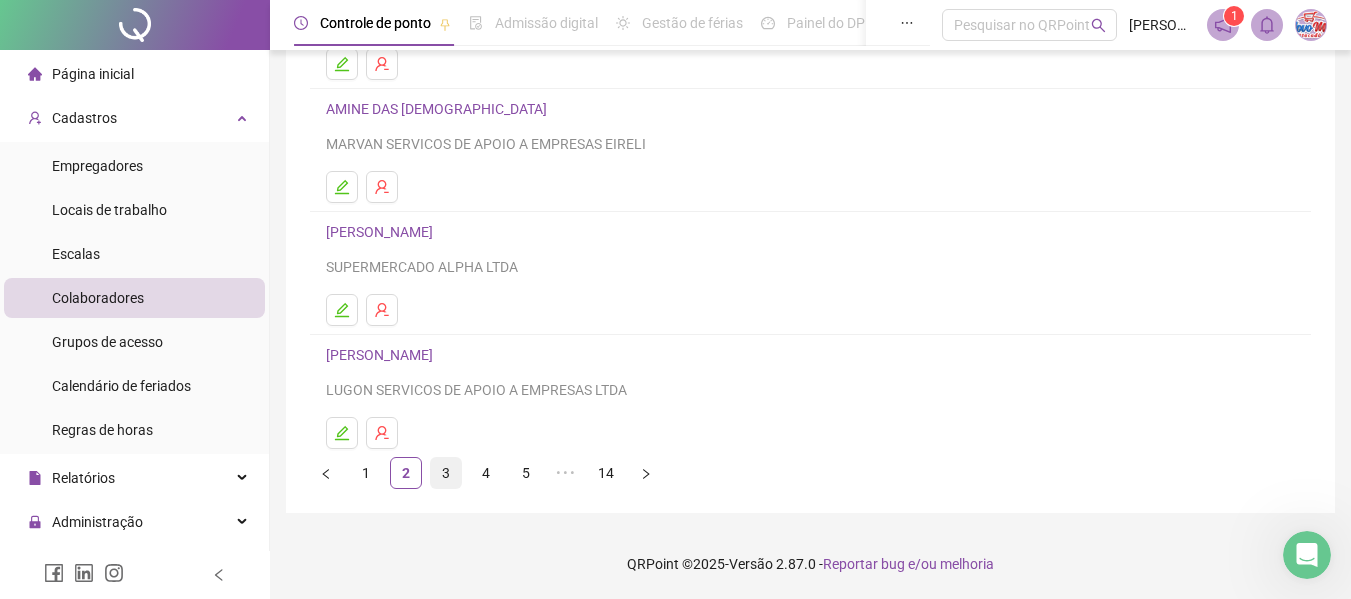click on "3" at bounding box center [446, 473] 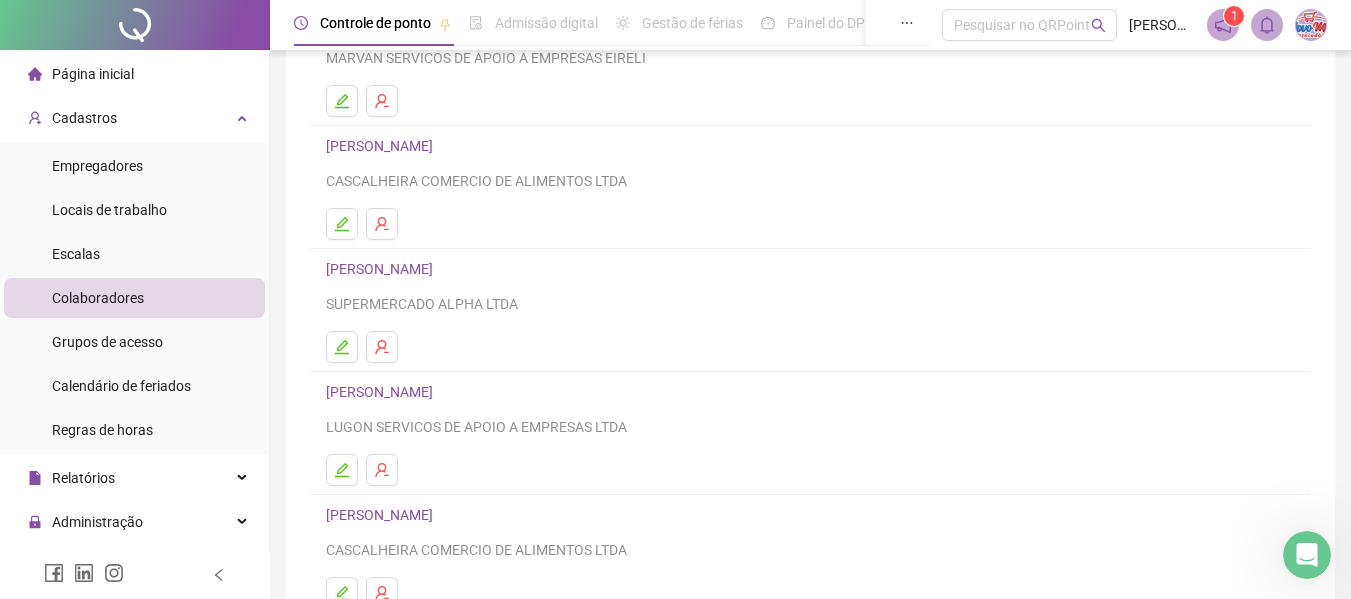 scroll, scrollTop: 300, scrollLeft: 0, axis: vertical 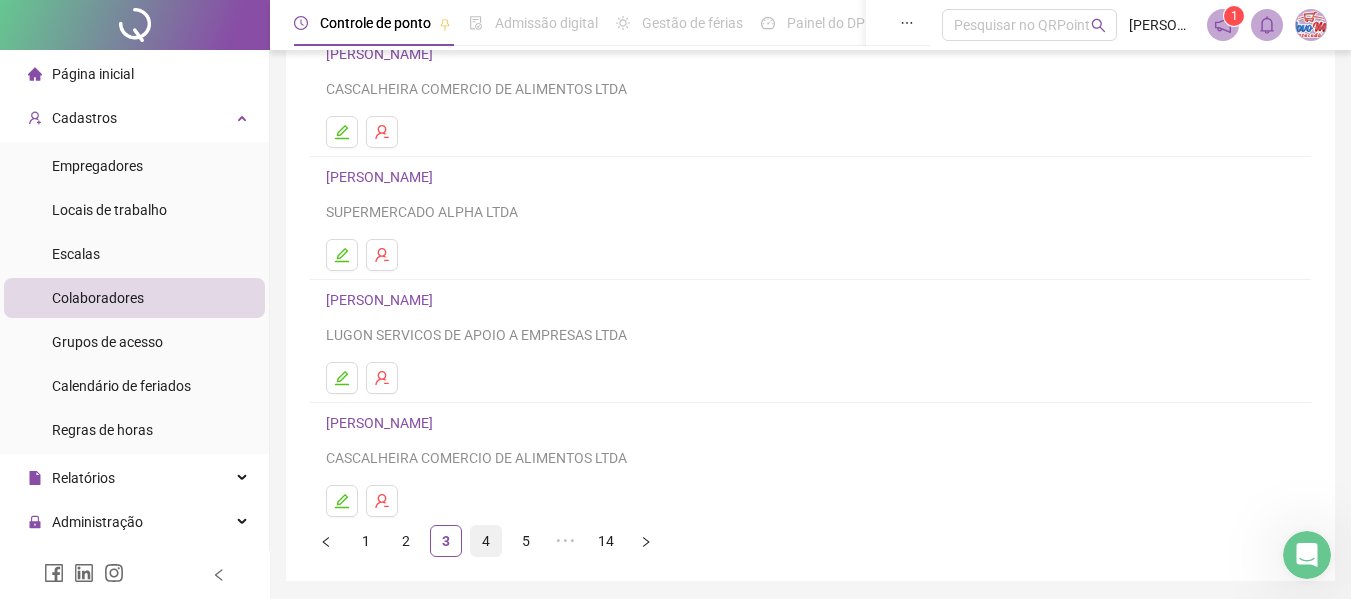 click on "4" at bounding box center [486, 541] 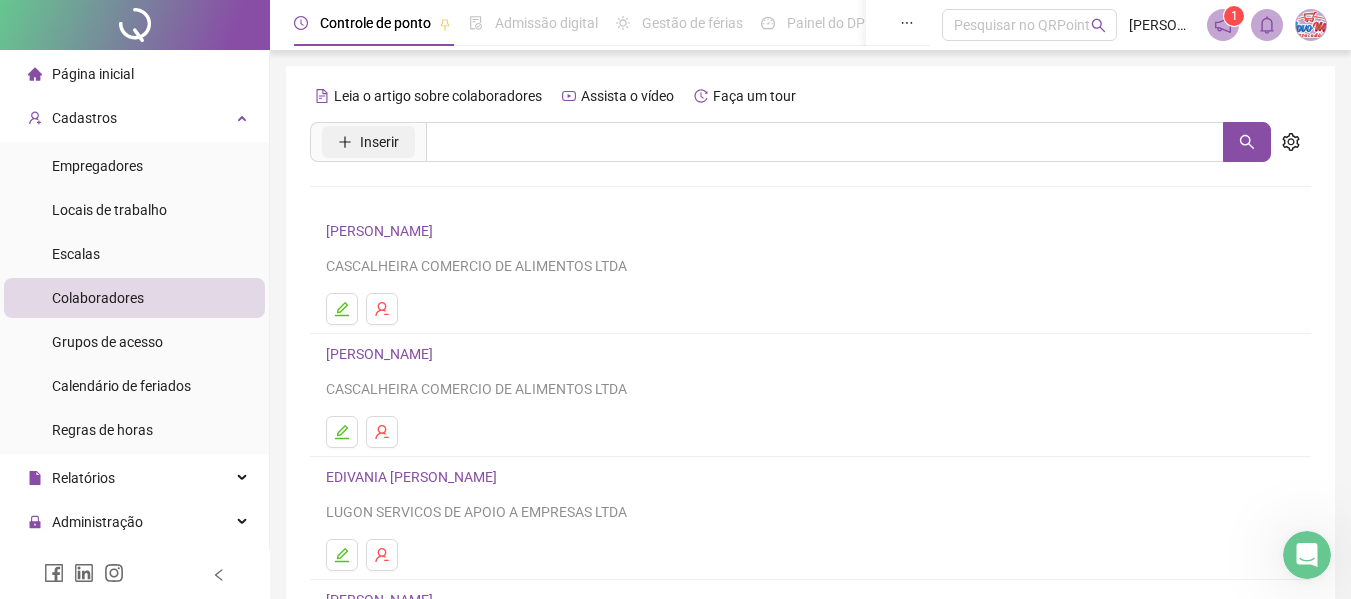 click on "Inserir" at bounding box center [379, 142] 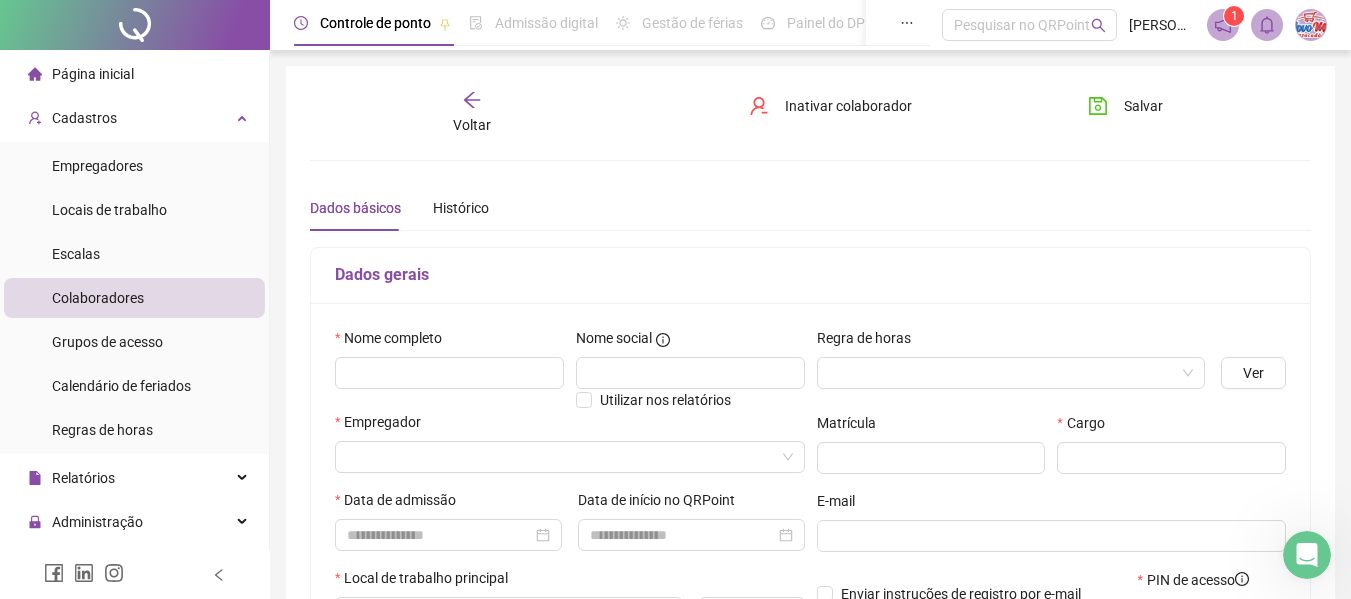 type on "*****" 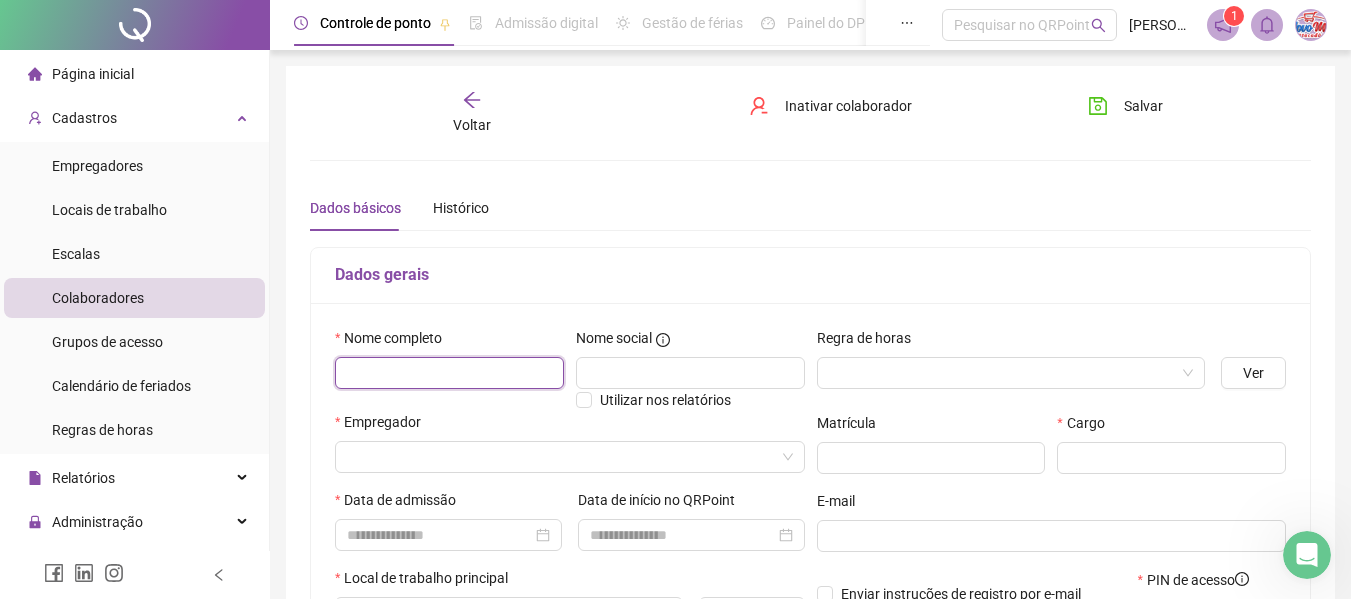 click at bounding box center [449, 373] 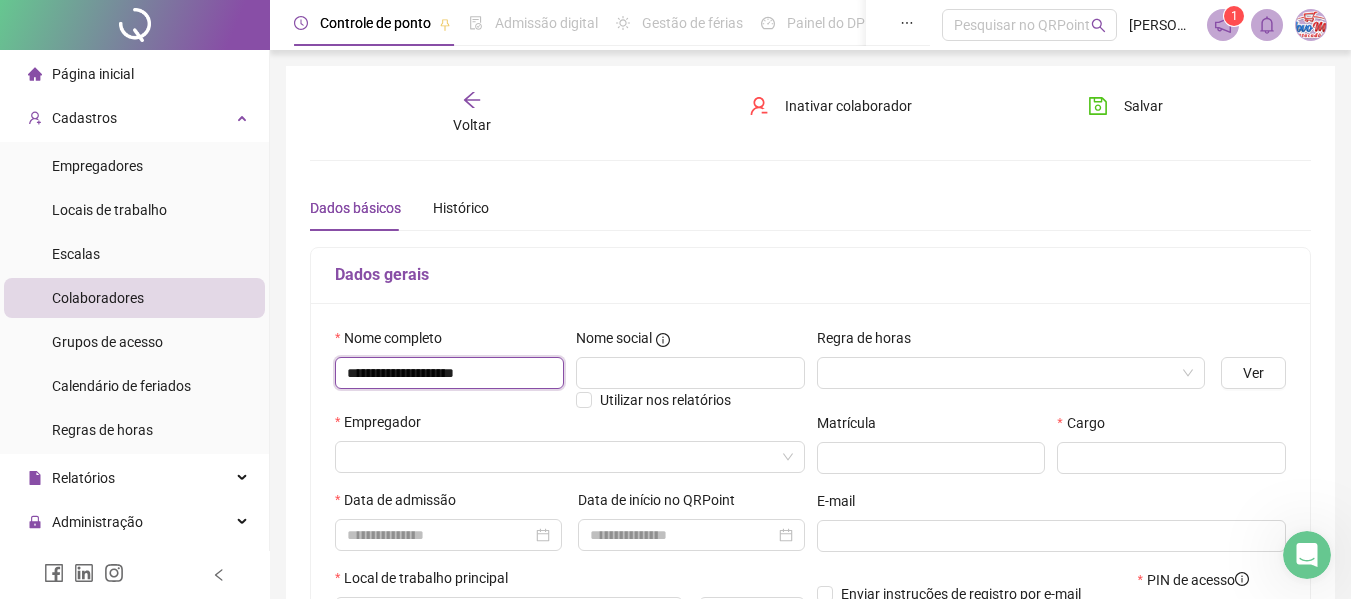 type on "**********" 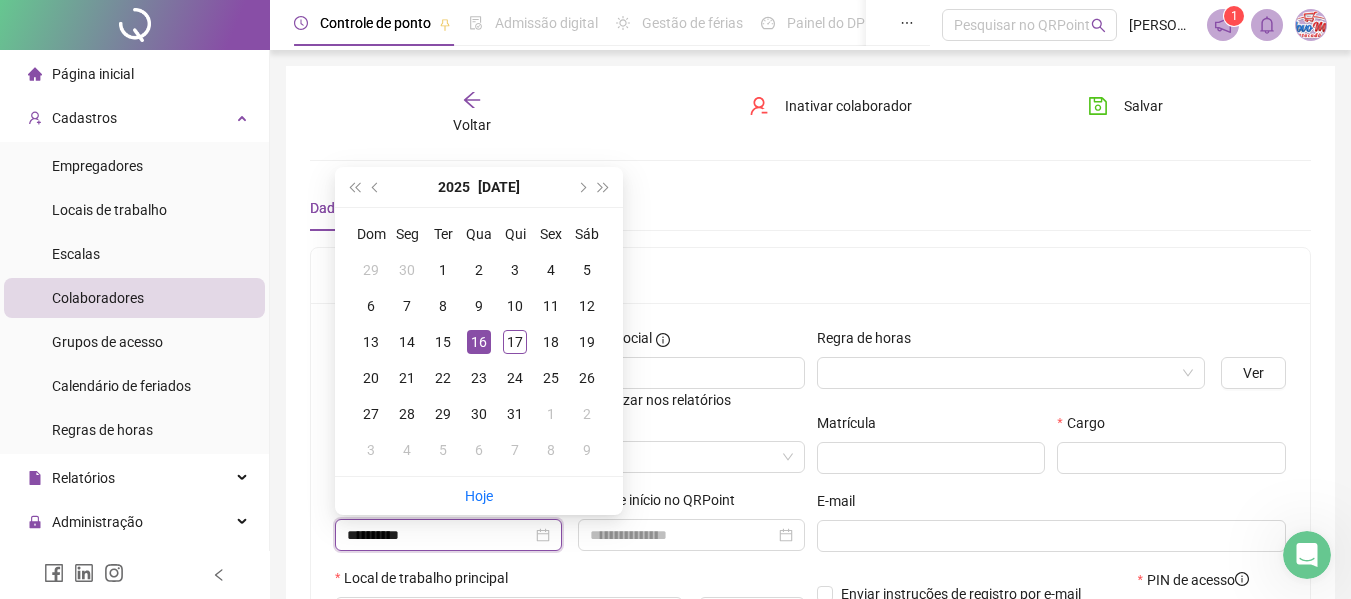 type on "**********" 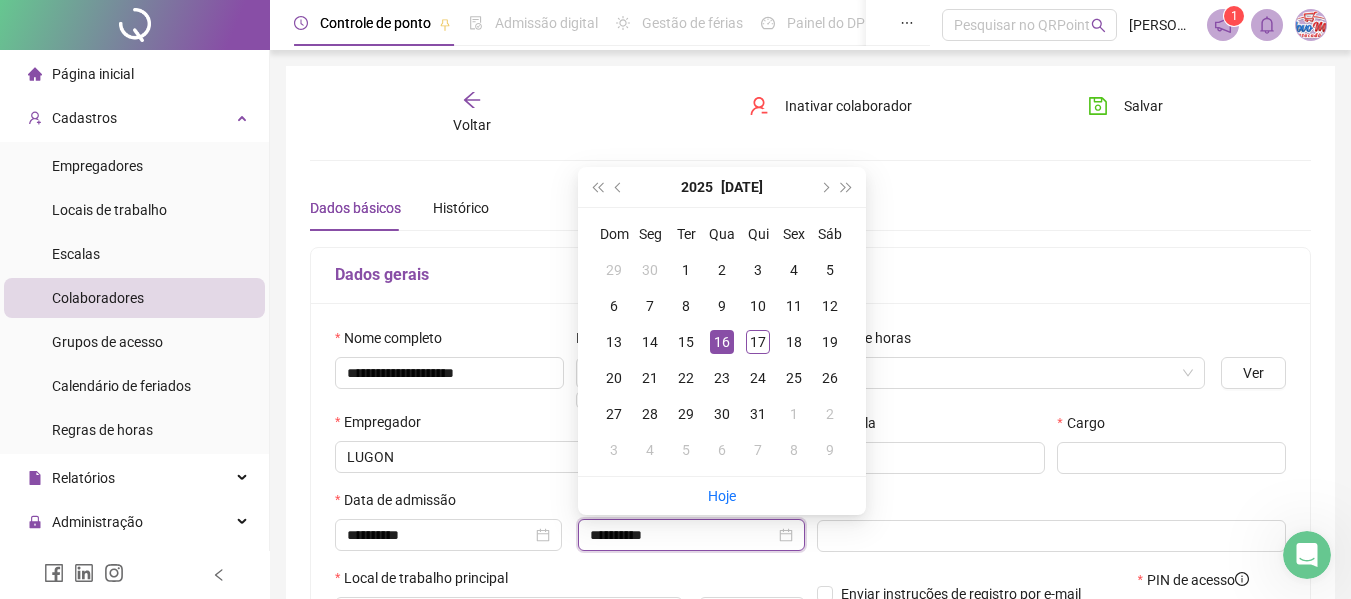 type on "**********" 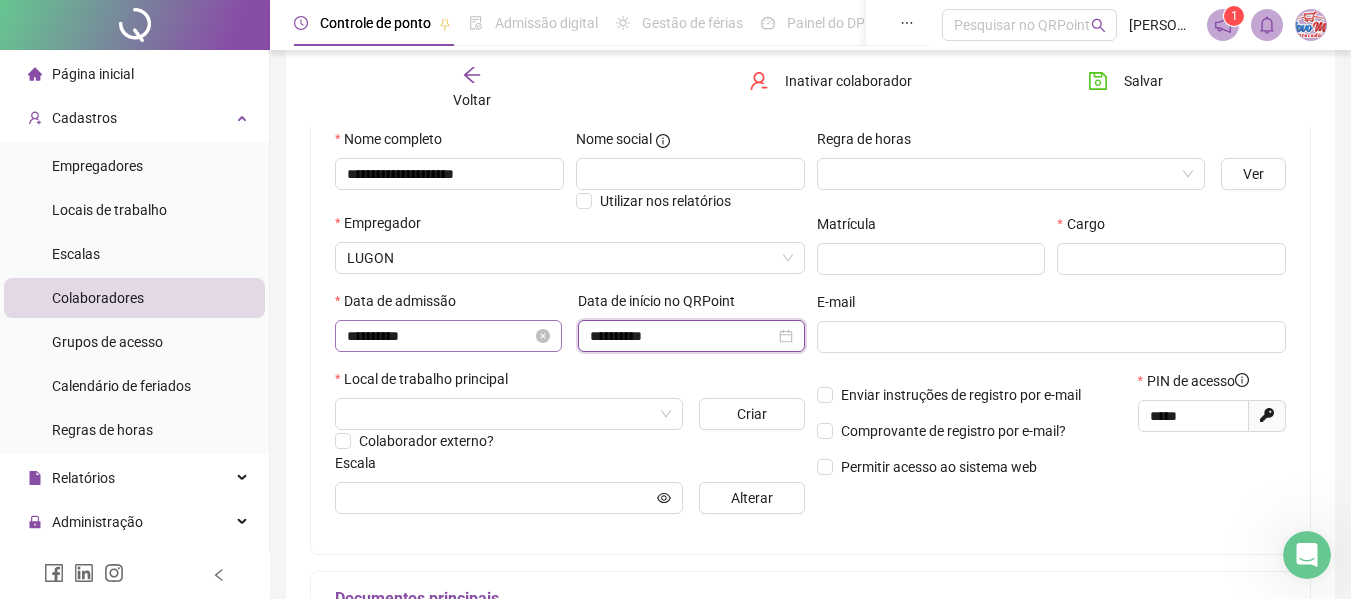 scroll, scrollTop: 200, scrollLeft: 0, axis: vertical 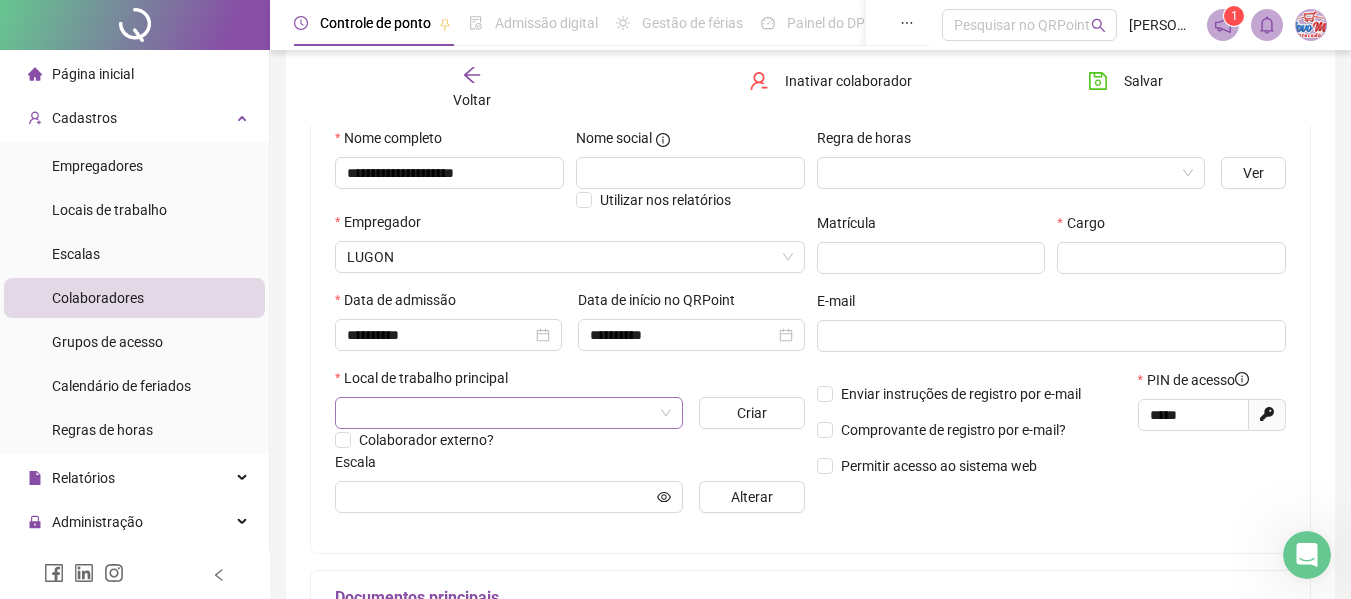click at bounding box center (503, 413) 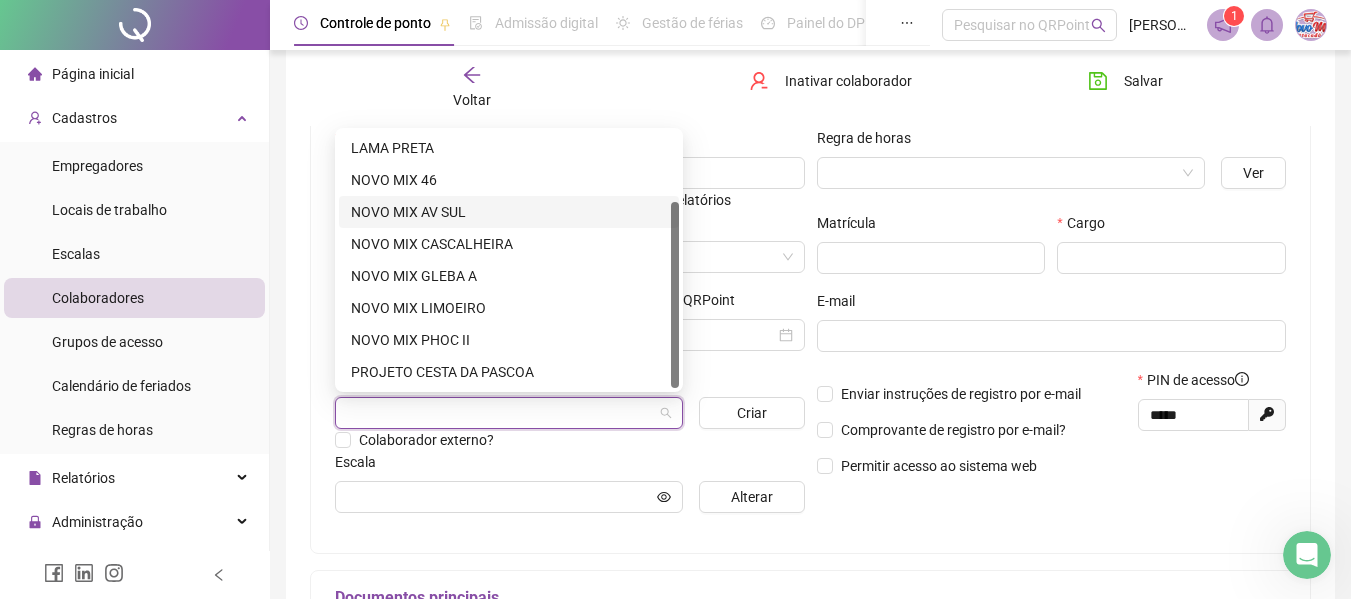 scroll, scrollTop: 0, scrollLeft: 0, axis: both 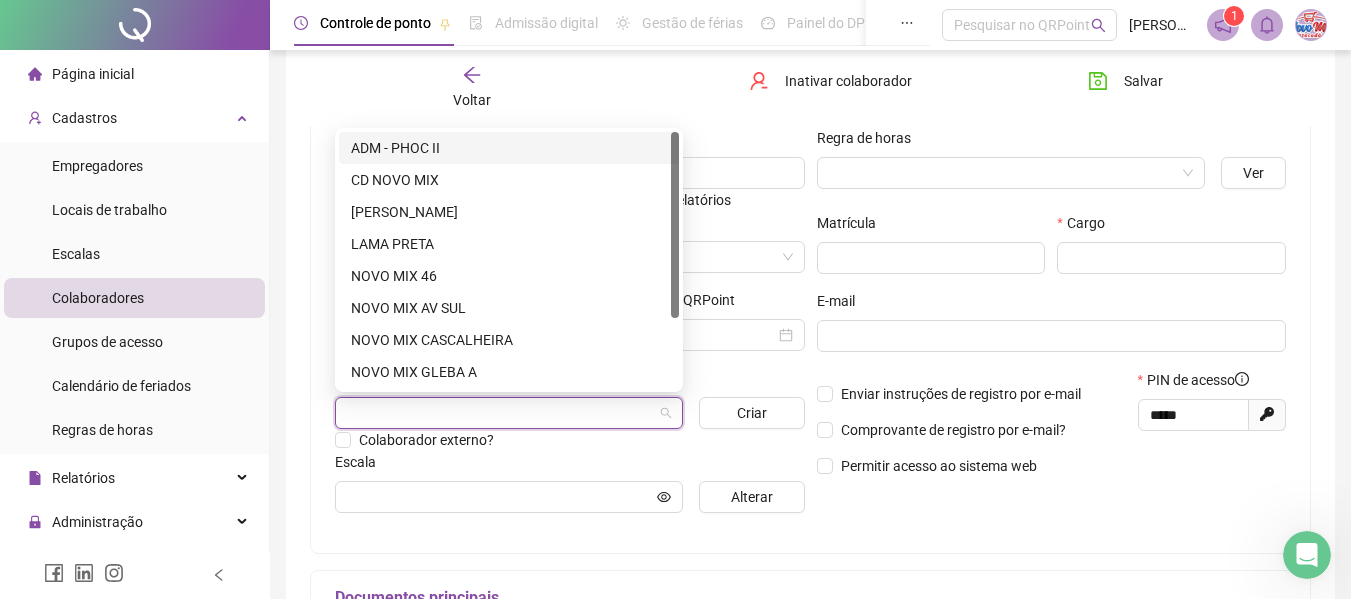 click on "ADM - PHOC II" at bounding box center [509, 148] 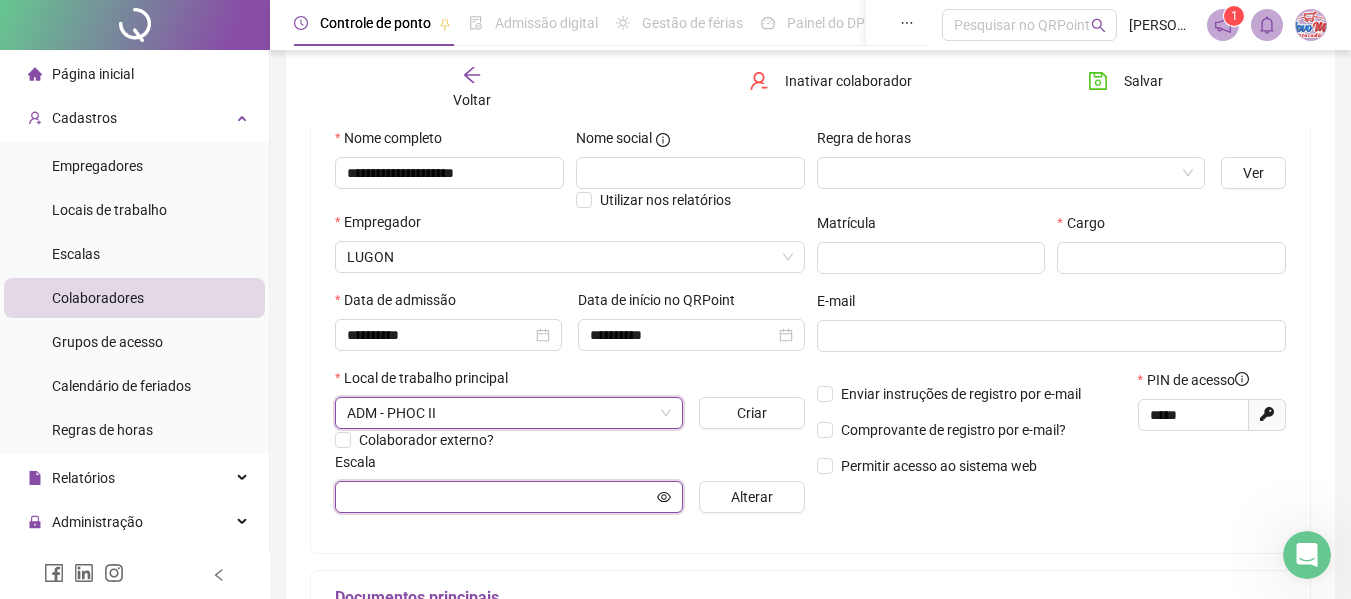 click at bounding box center [500, 497] 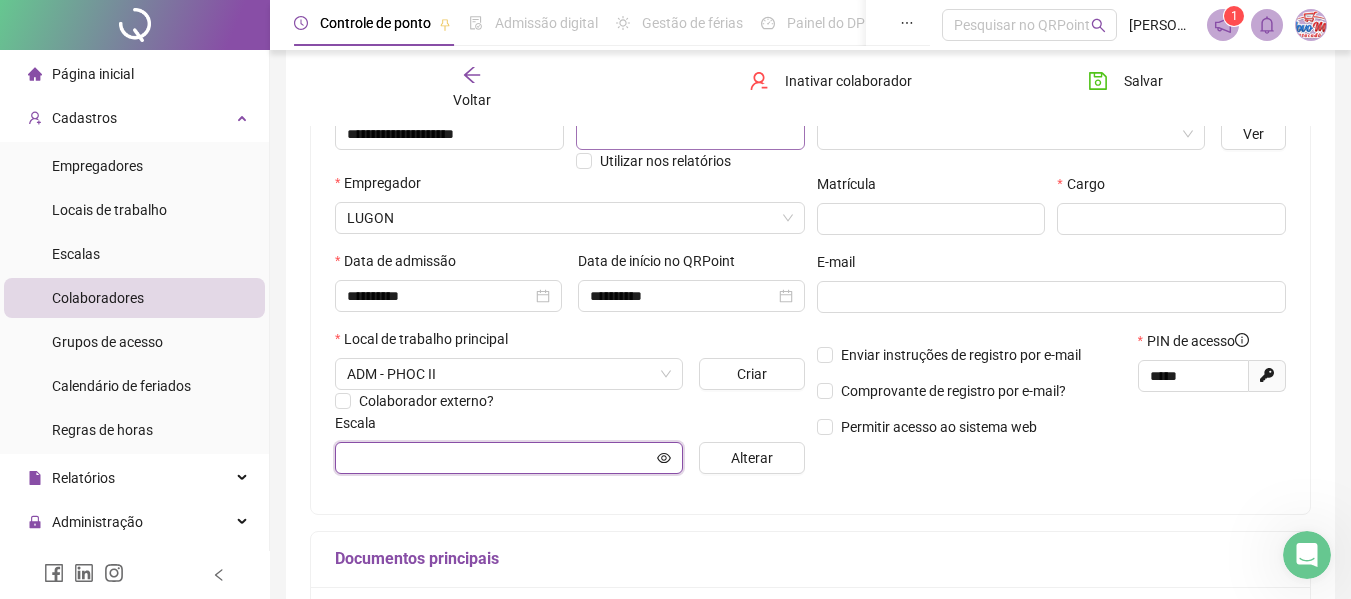 scroll, scrollTop: 0, scrollLeft: 0, axis: both 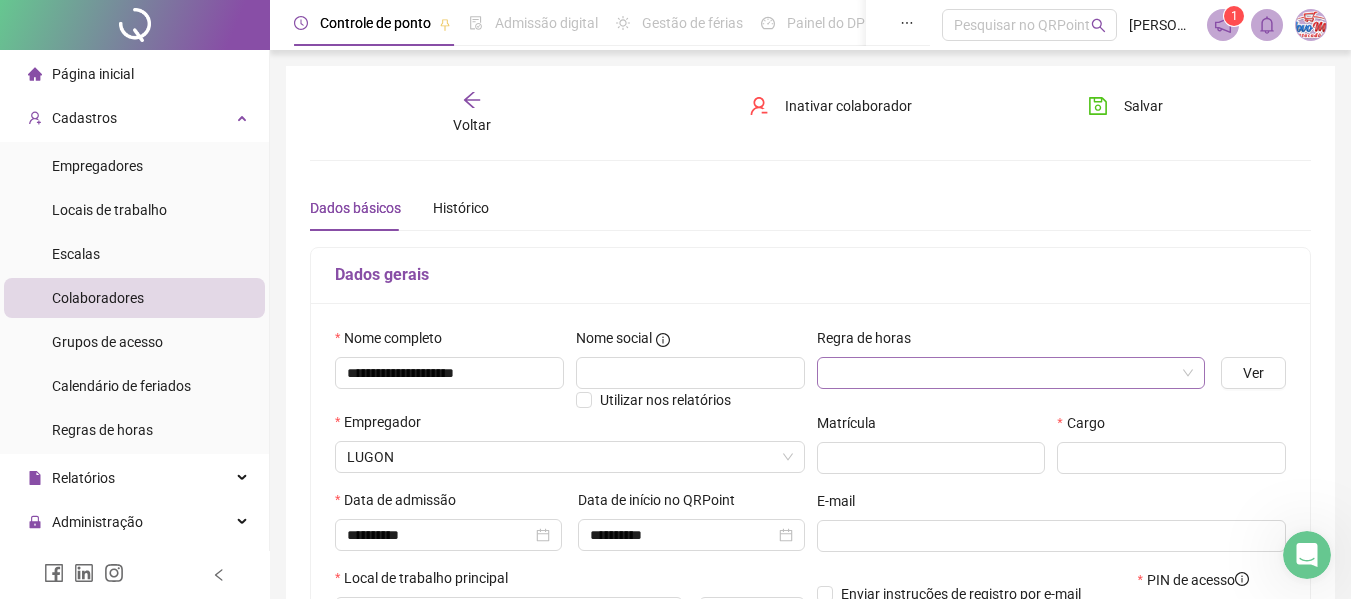 click at bounding box center (1005, 373) 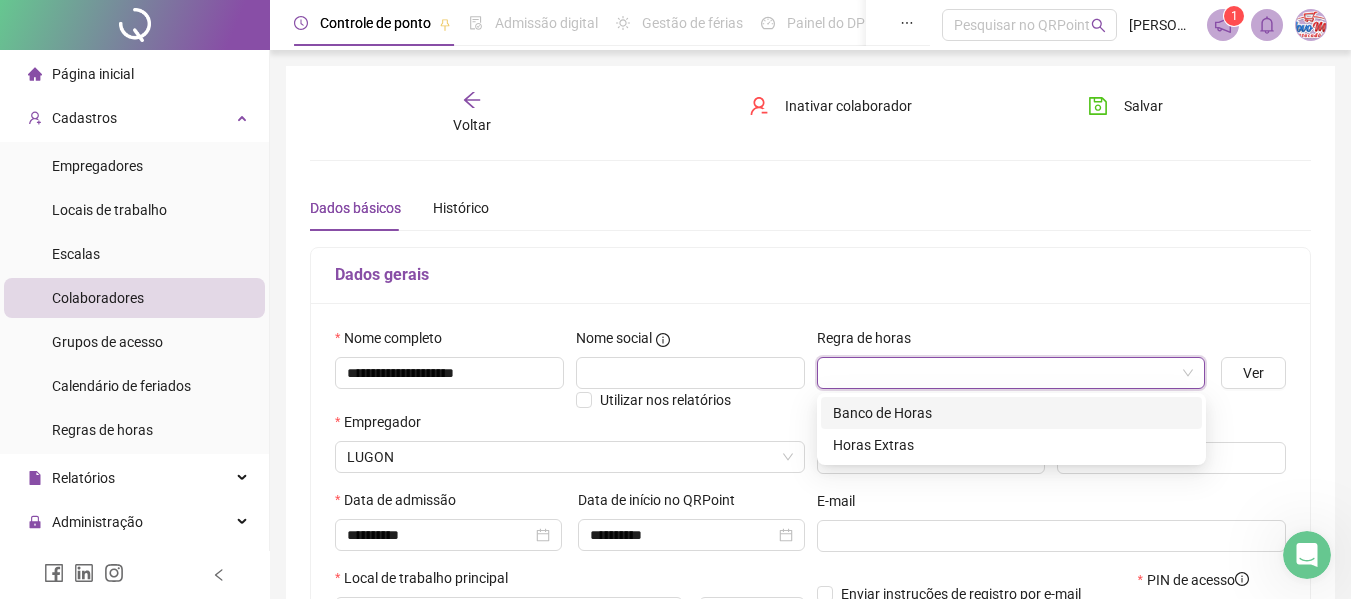 click on "Banco de Horas" at bounding box center (1011, 413) 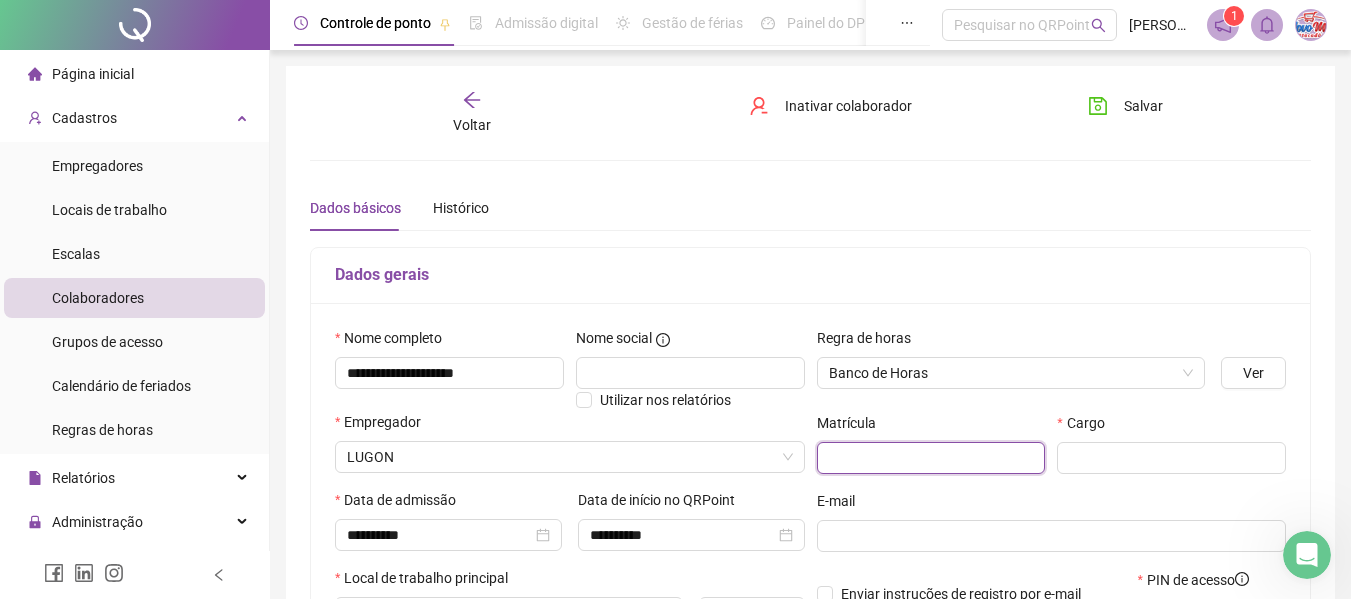 click at bounding box center [931, 458] 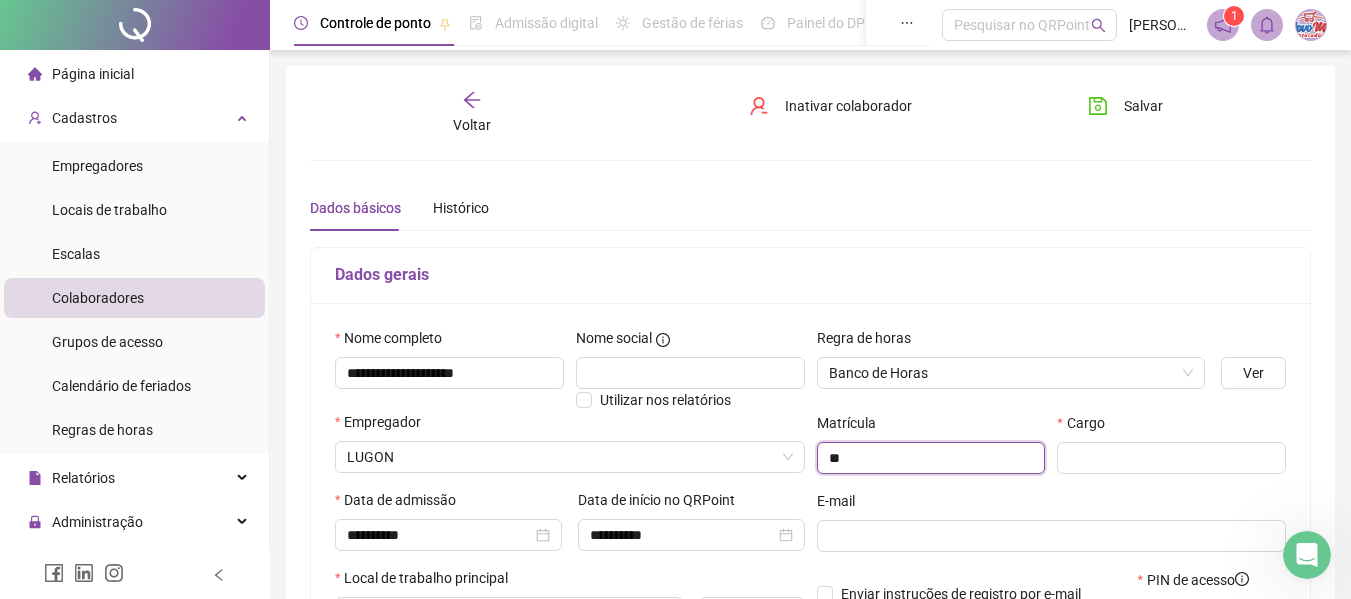 type on "**" 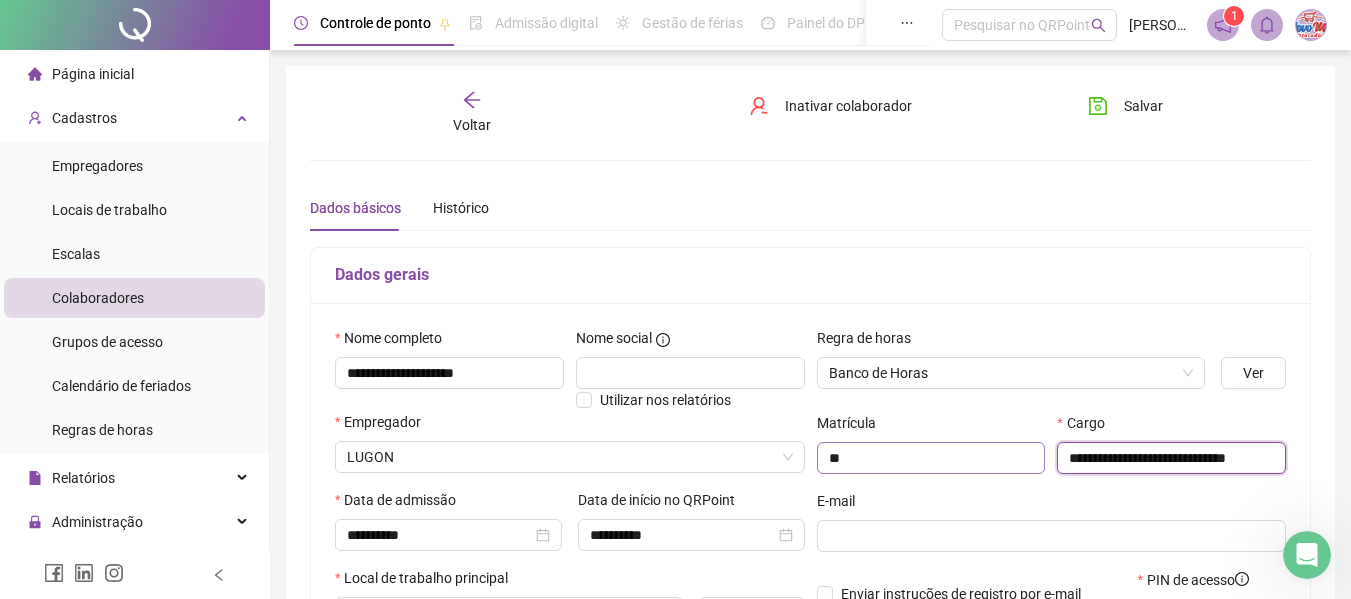 scroll, scrollTop: 0, scrollLeft: 29, axis: horizontal 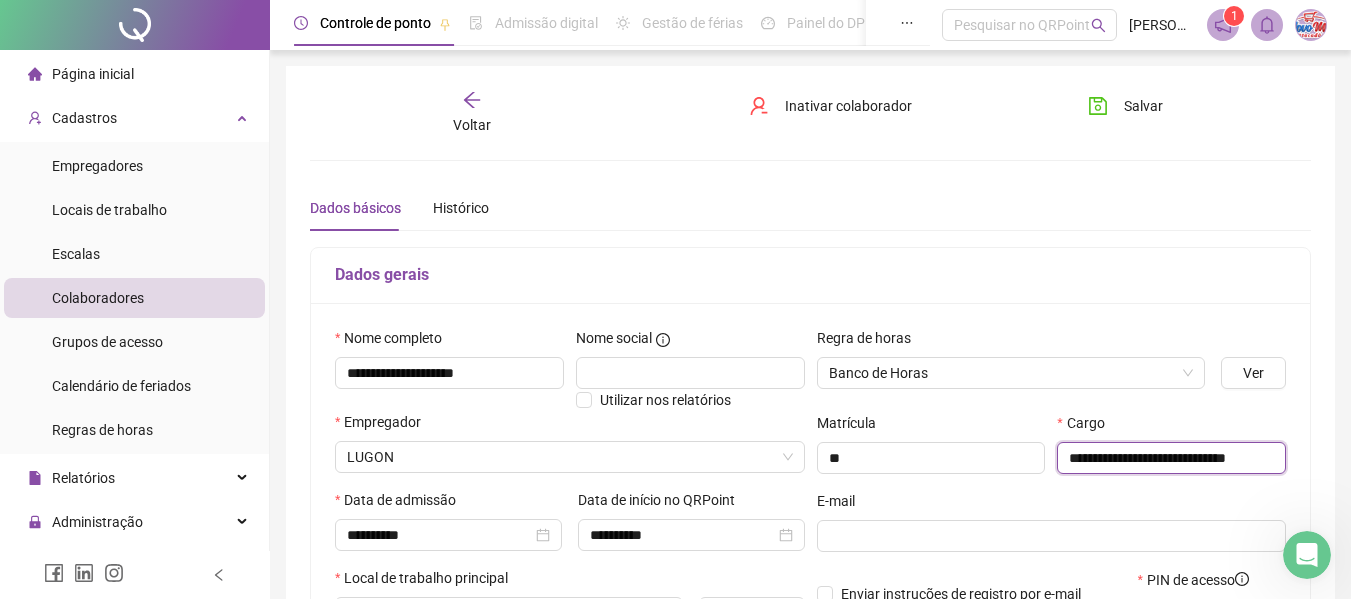 type on "**********" 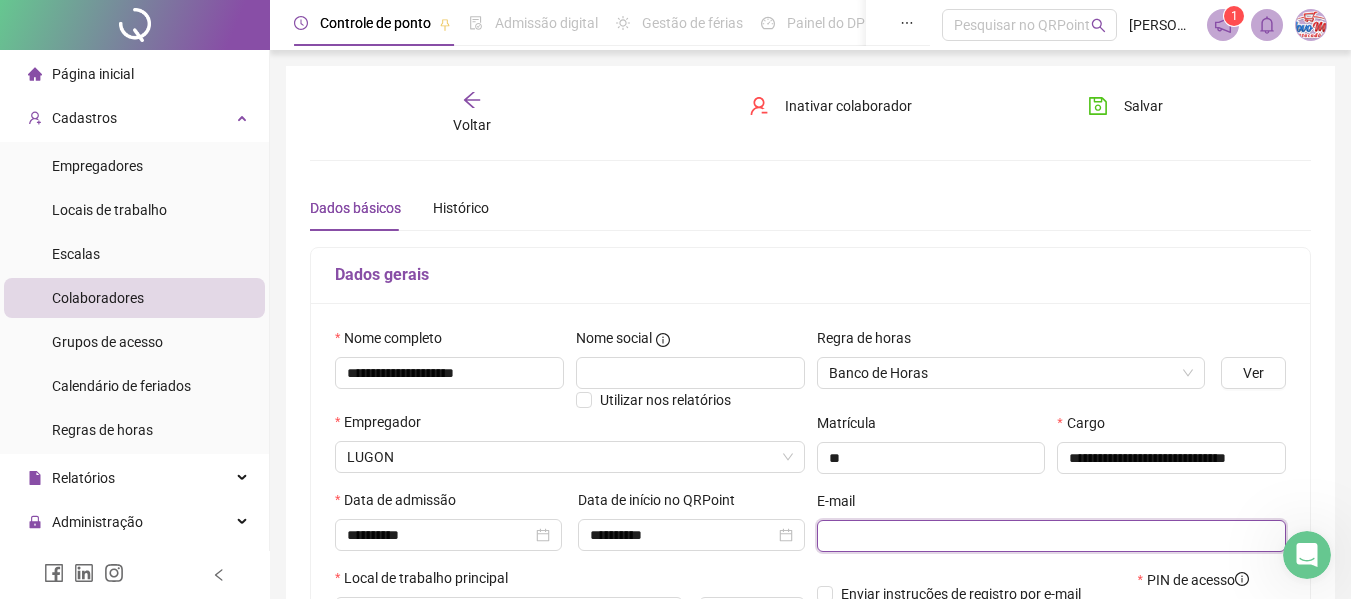 scroll, scrollTop: 0, scrollLeft: 0, axis: both 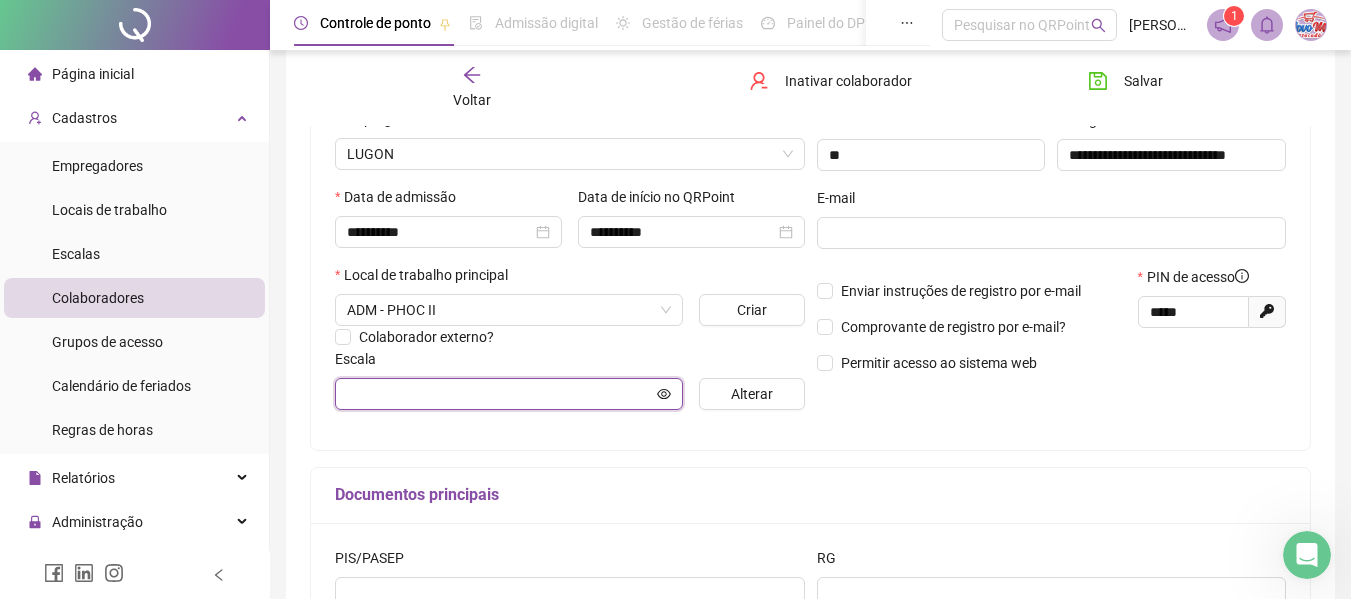 click at bounding box center [500, 394] 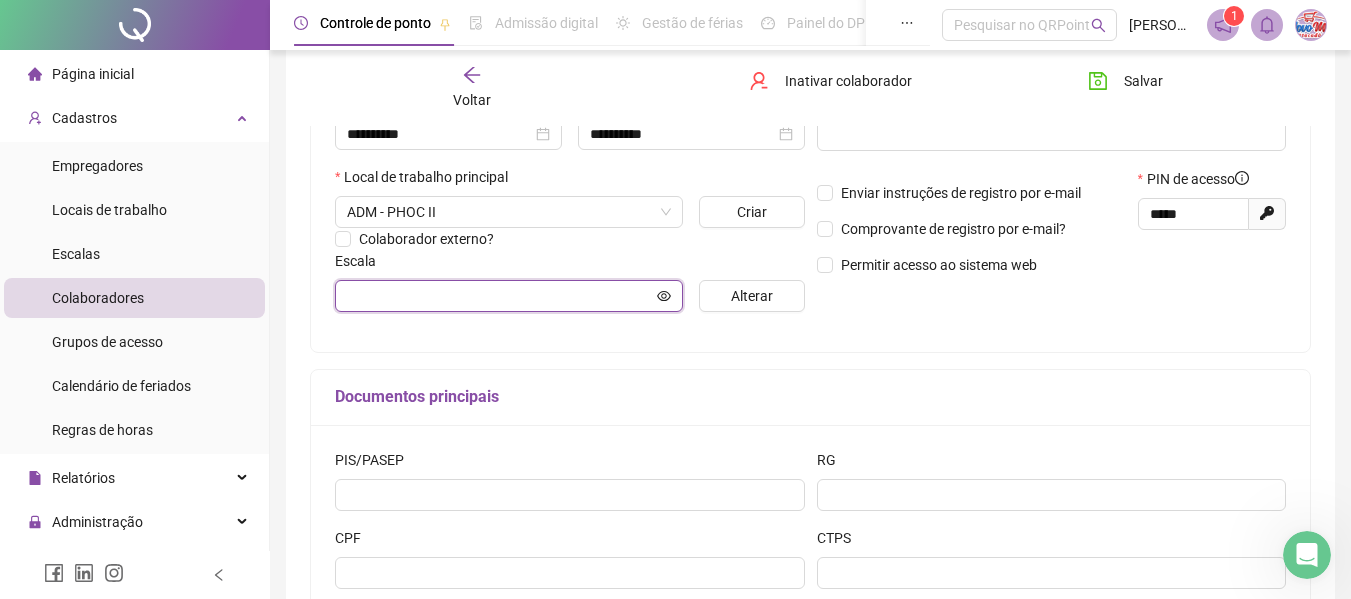 scroll, scrollTop: 542, scrollLeft: 0, axis: vertical 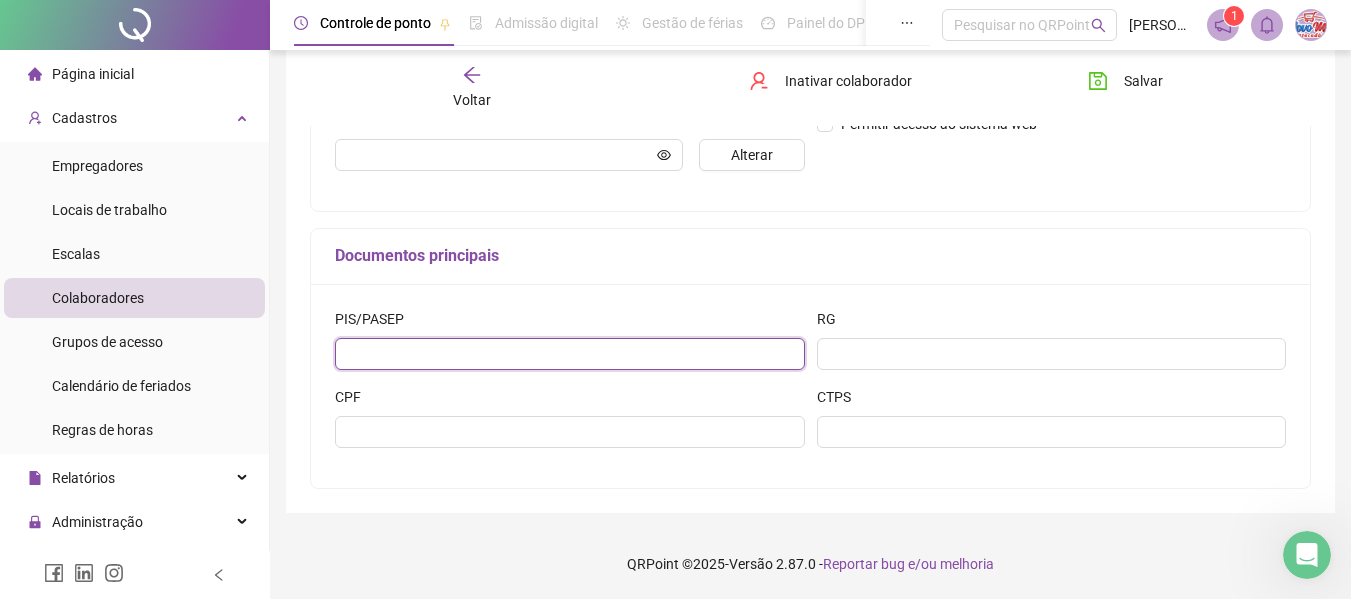 drag, startPoint x: 472, startPoint y: 360, endPoint x: 539, endPoint y: 353, distance: 67.36468 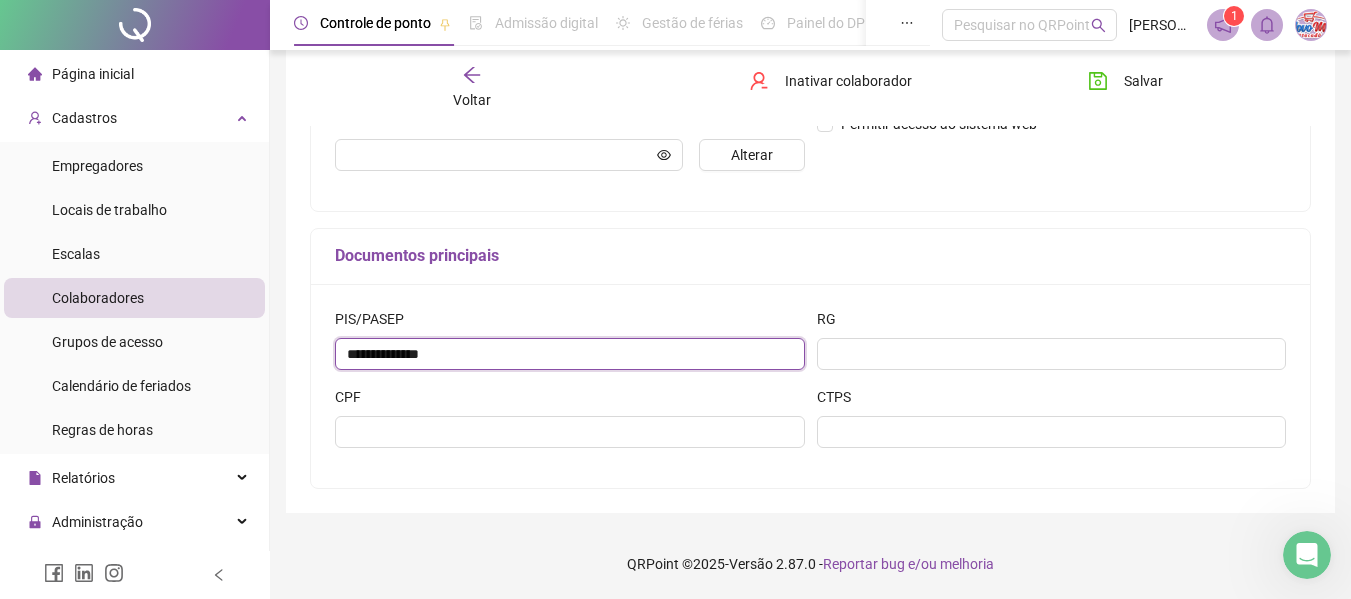 type on "**********" 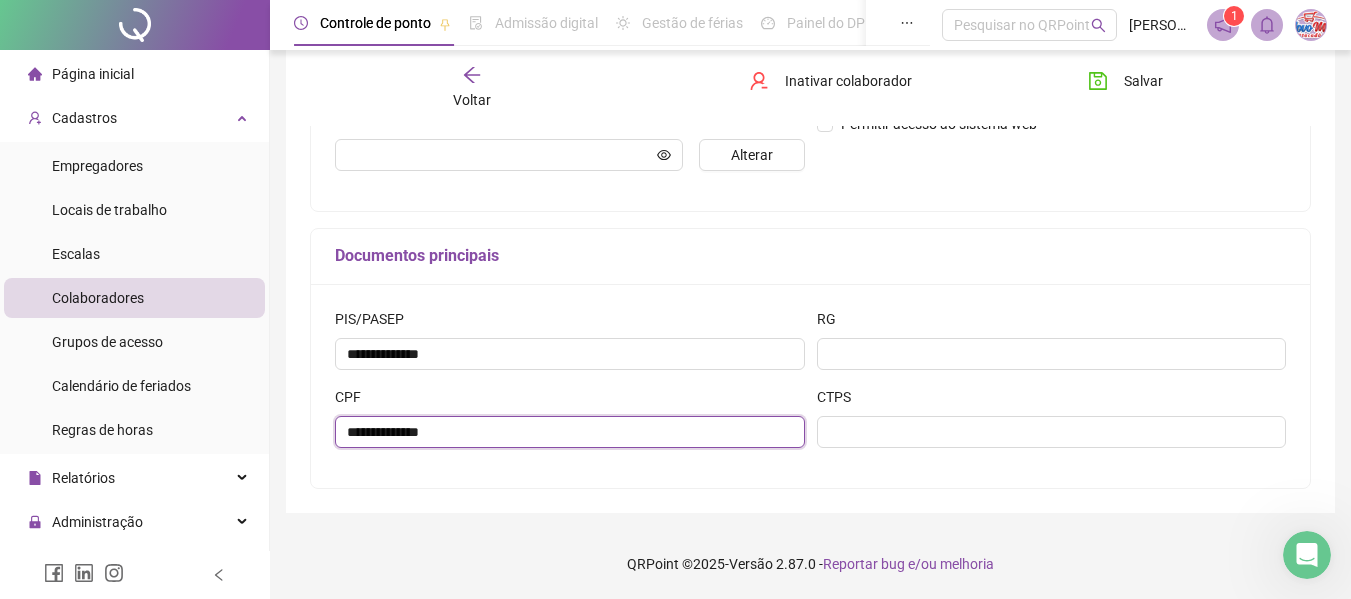 type on "**********" 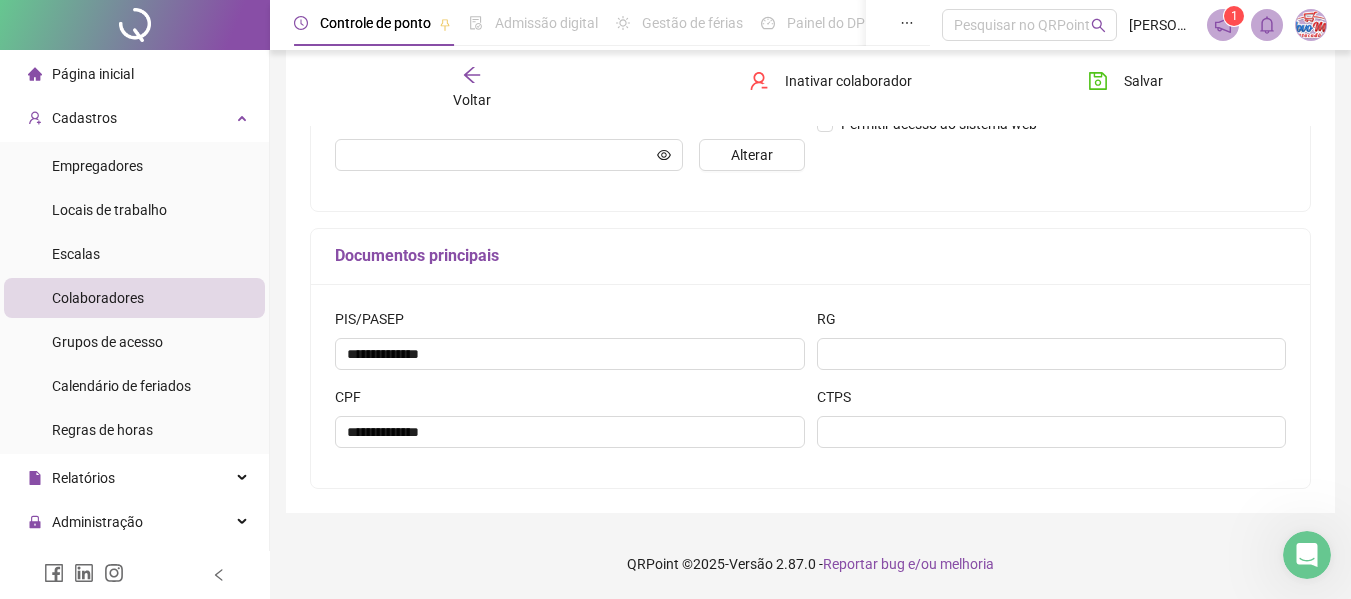 click on "RG" at bounding box center (1052, 323) 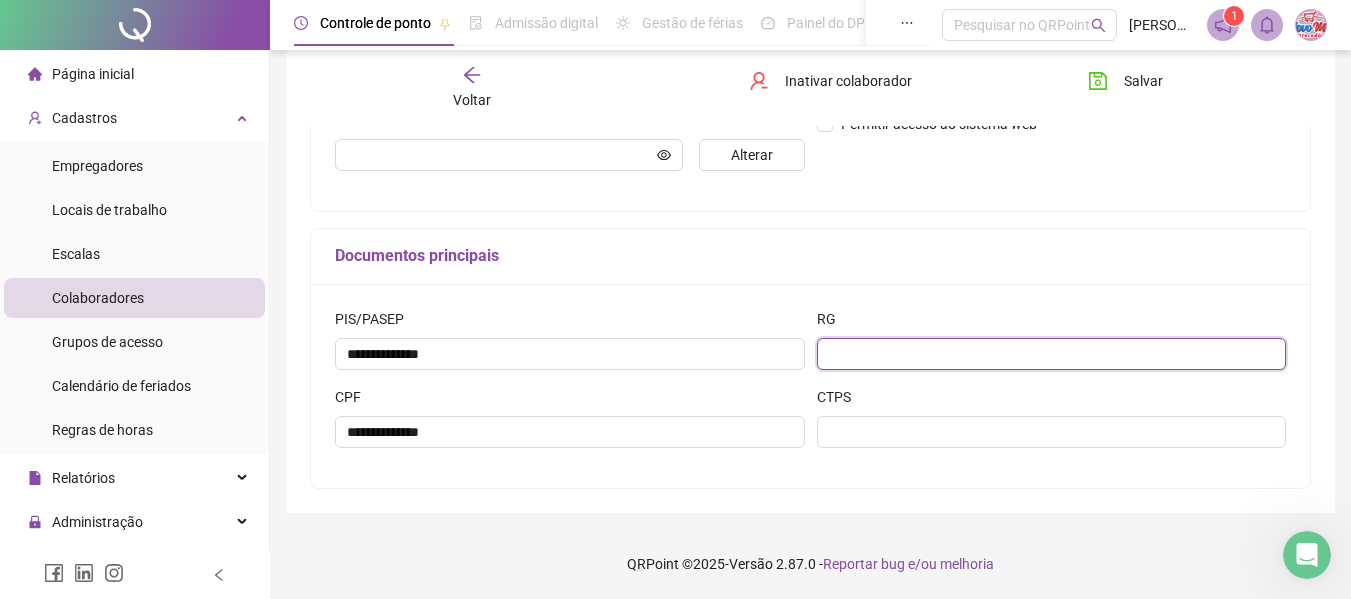 click at bounding box center (1052, 354) 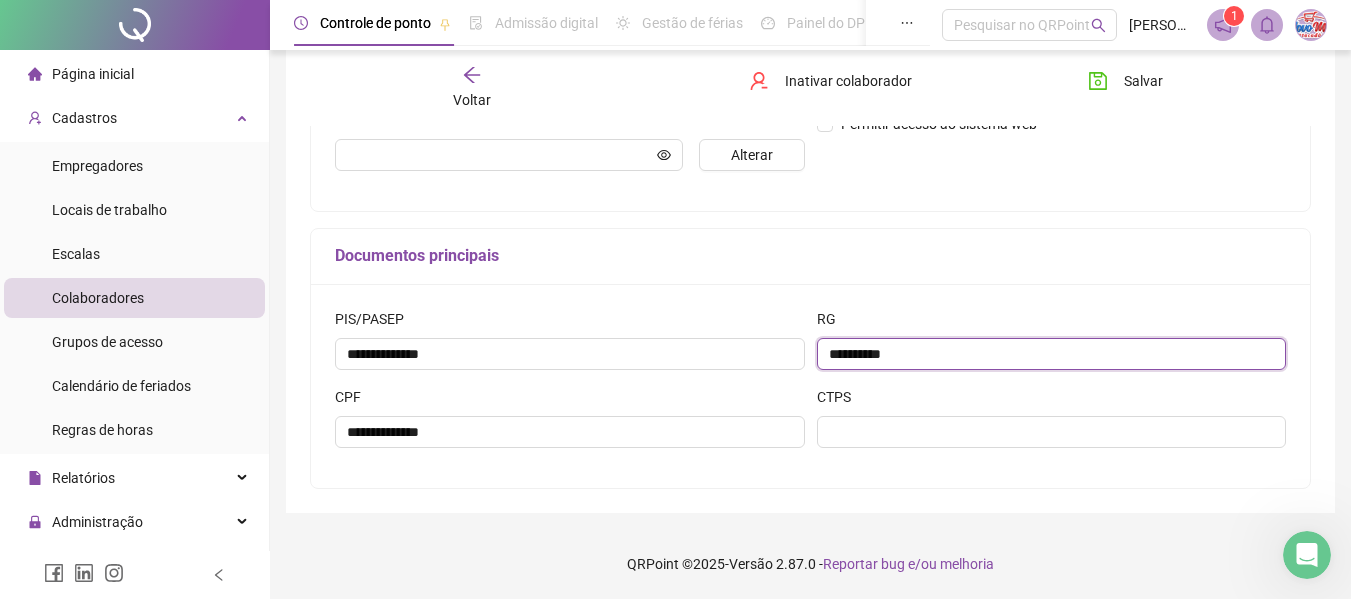 type on "**********" 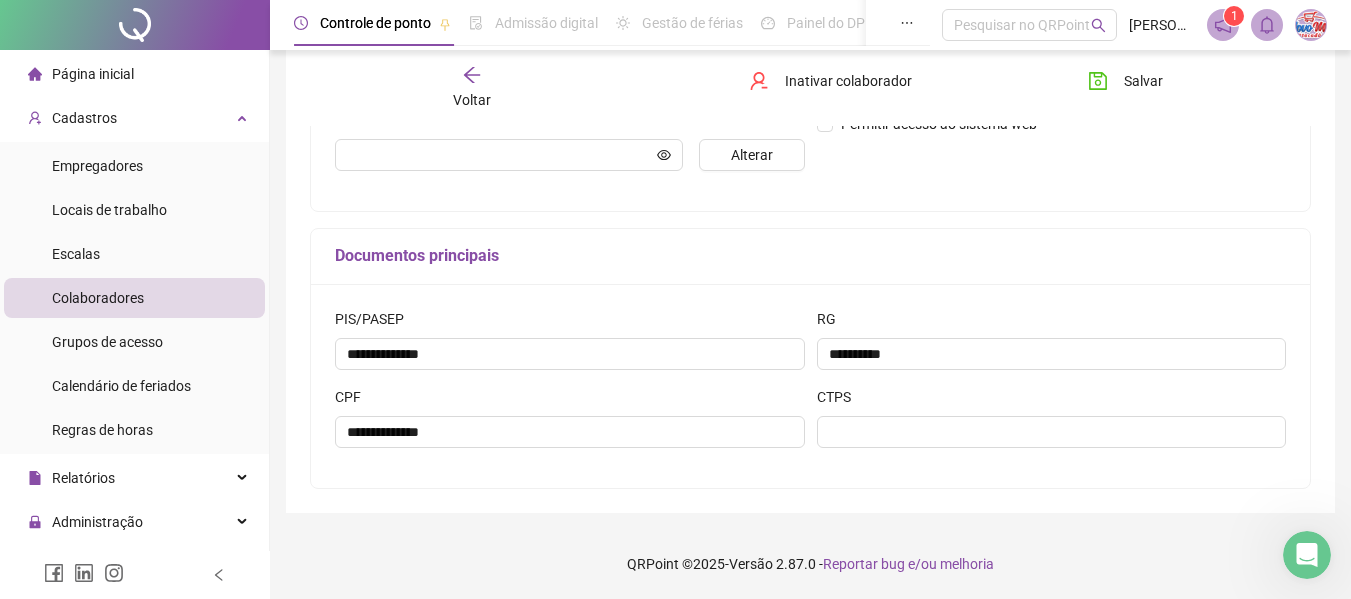 click on "Salvar" at bounding box center [1150, 88] 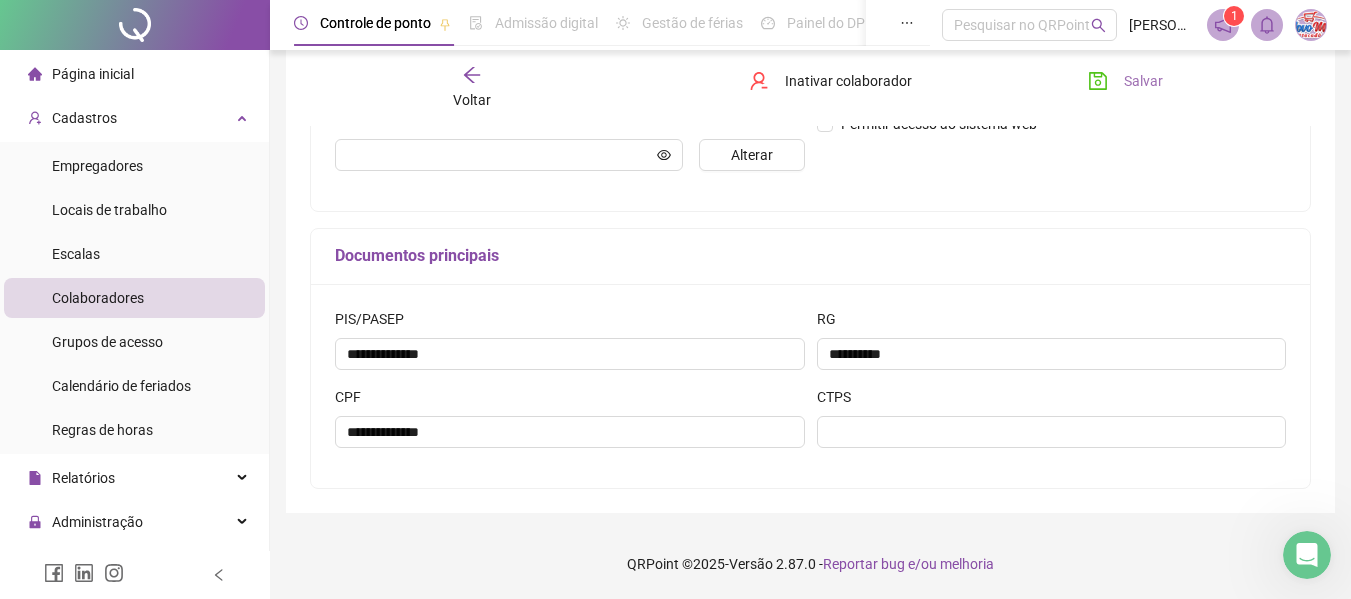 click on "Salvar" at bounding box center (1143, 81) 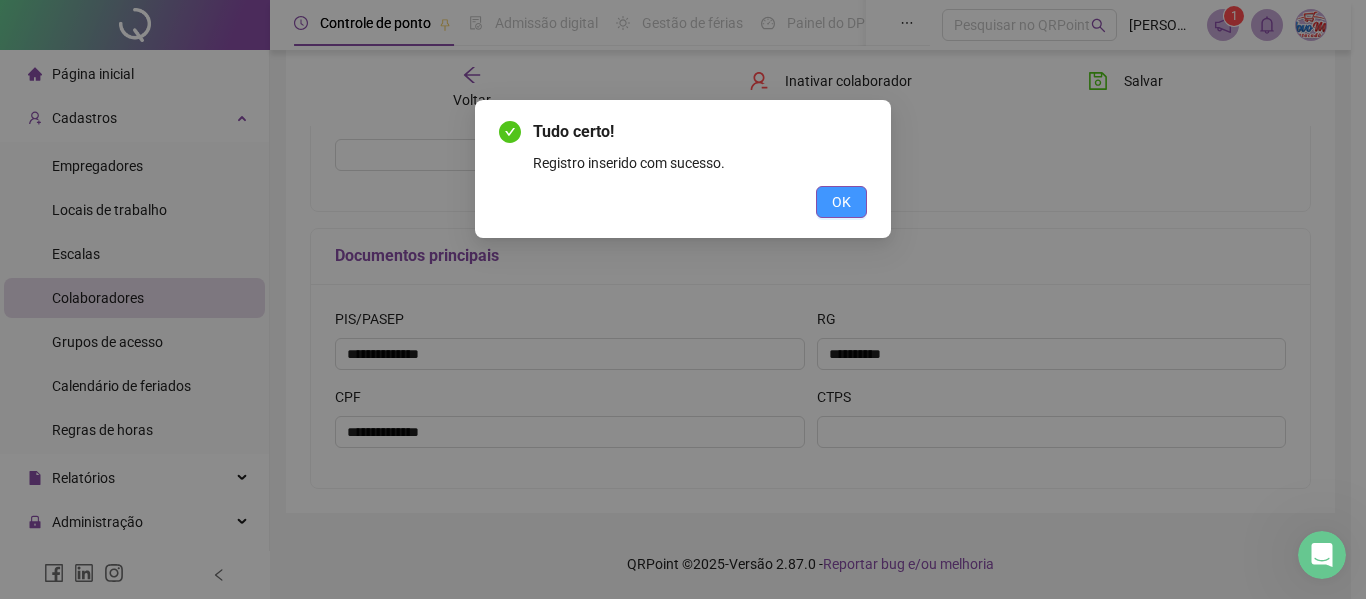 click on "OK" at bounding box center [841, 202] 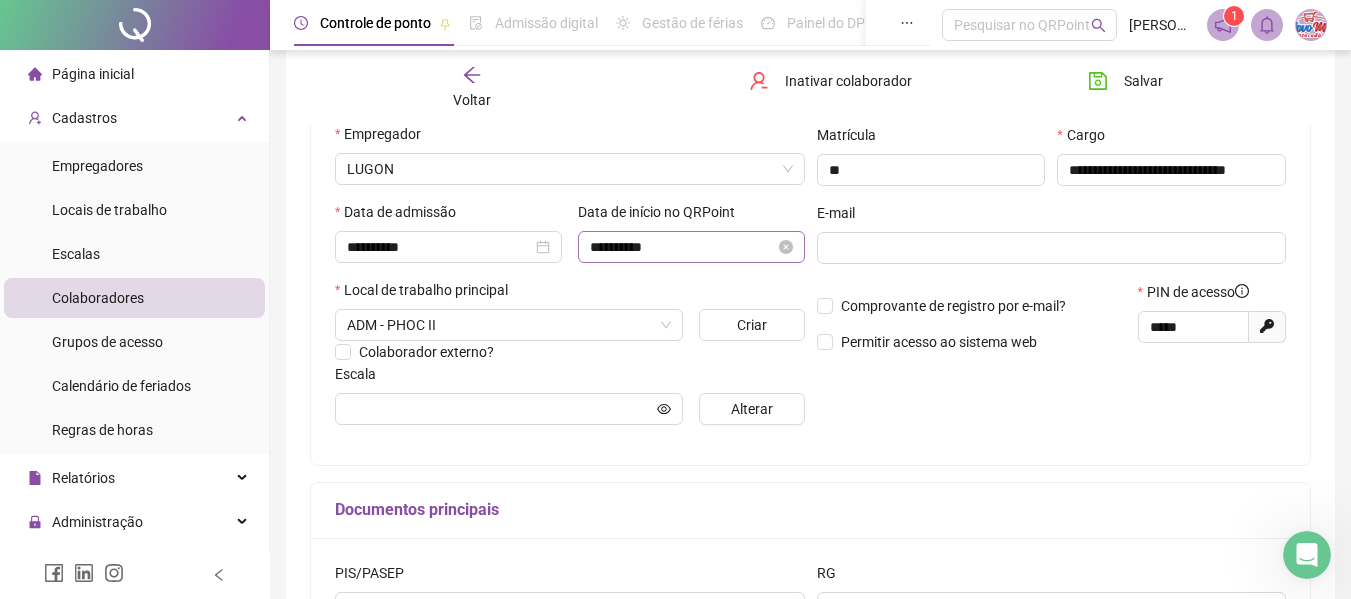 scroll, scrollTop: 242, scrollLeft: 0, axis: vertical 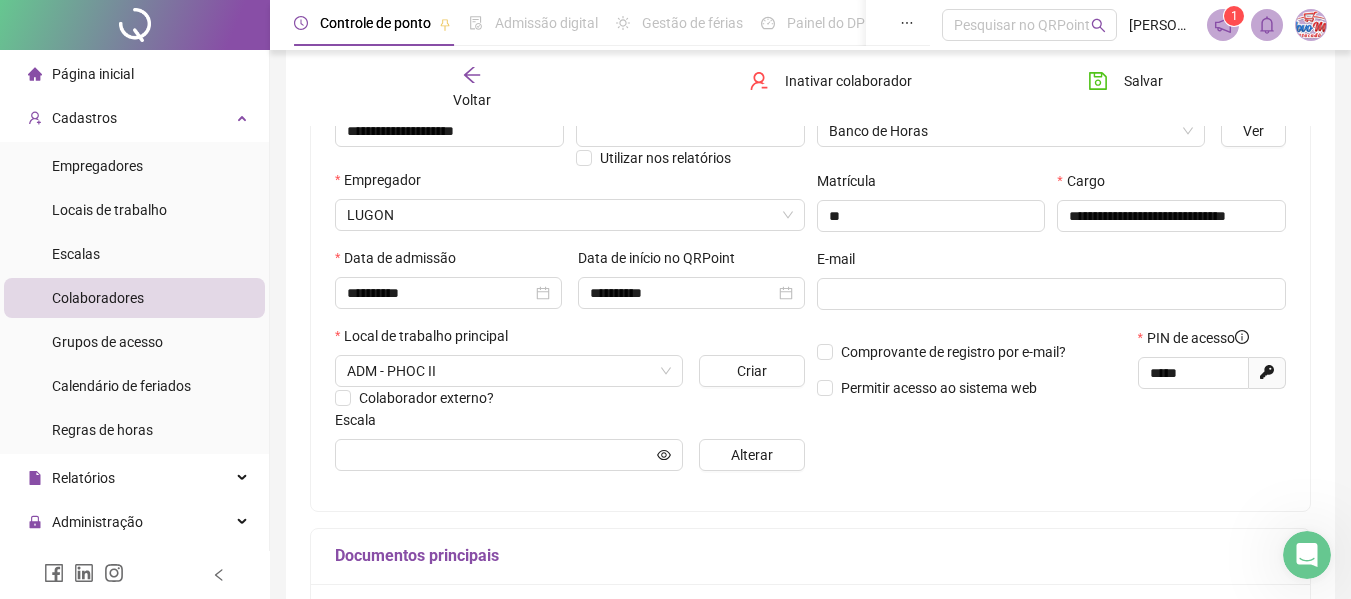 type 